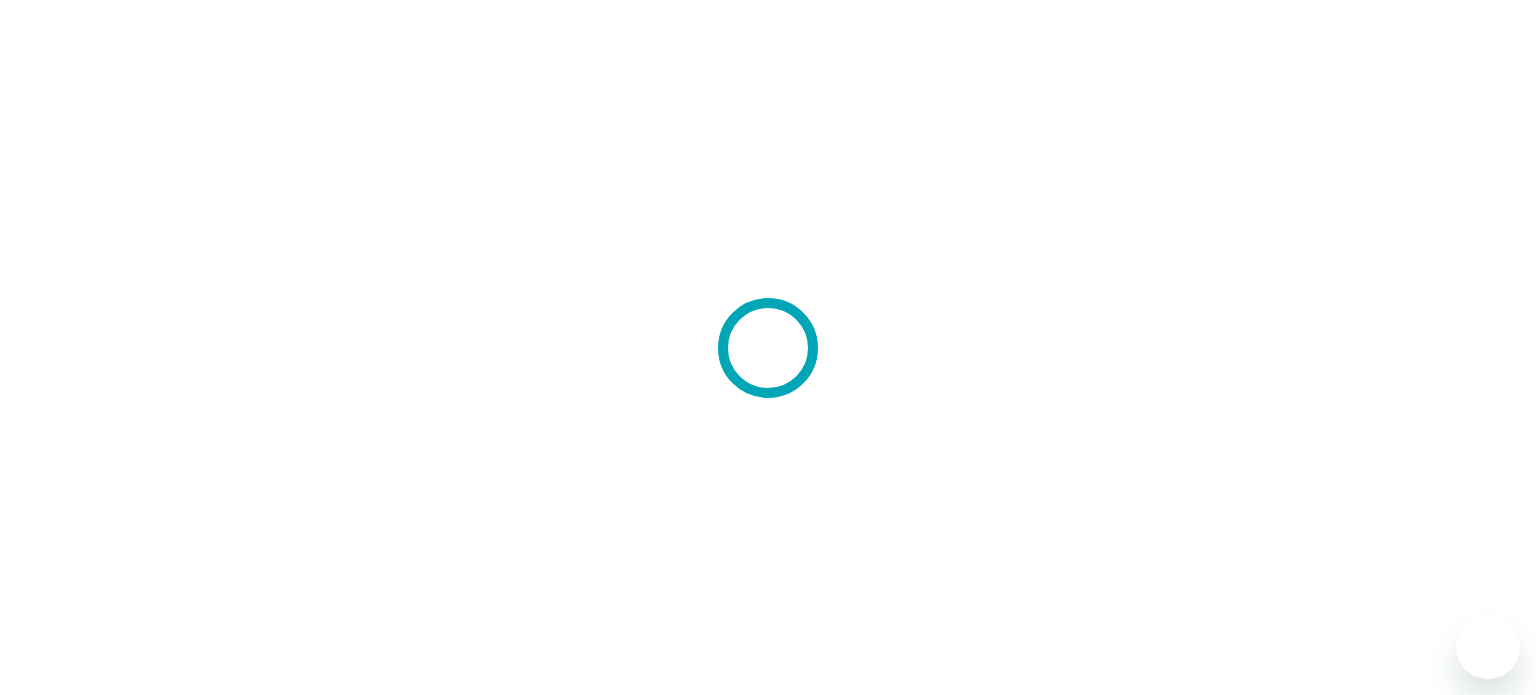 scroll, scrollTop: 0, scrollLeft: 0, axis: both 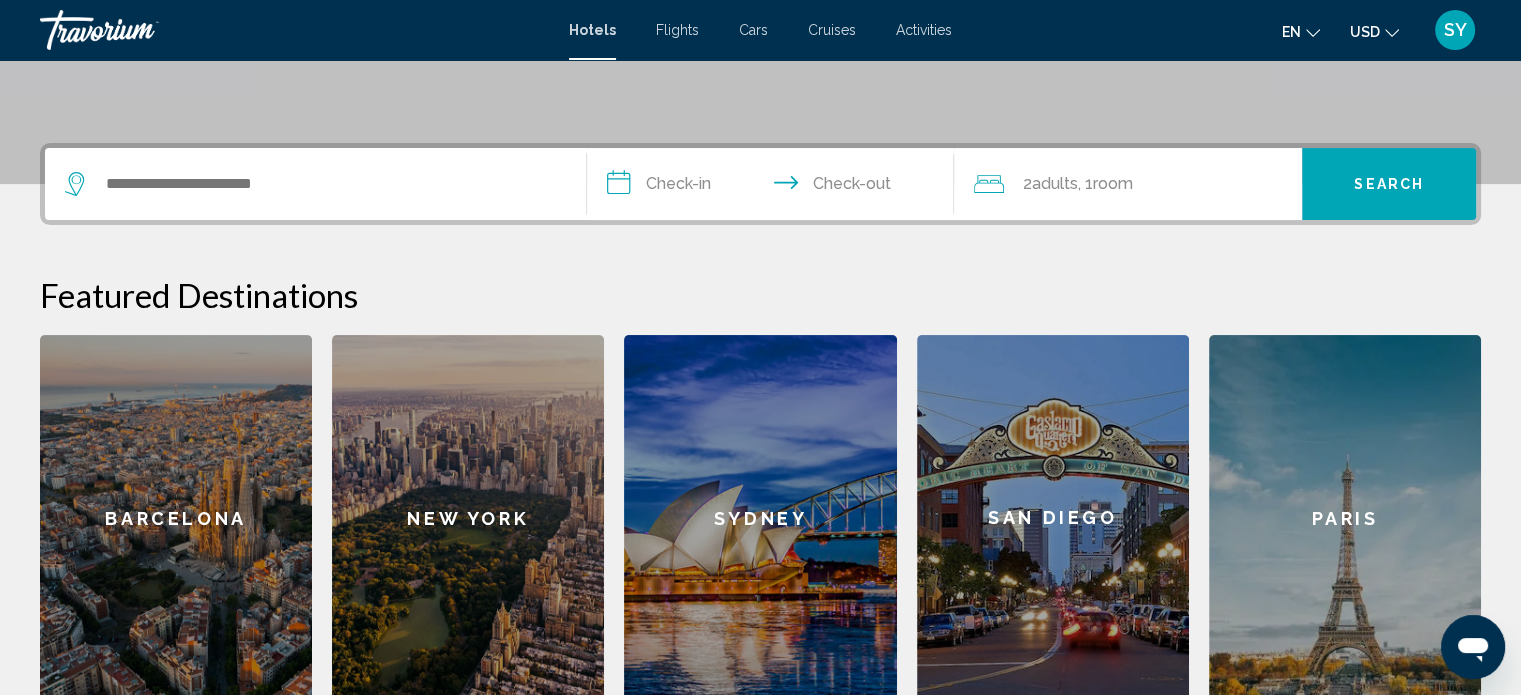click 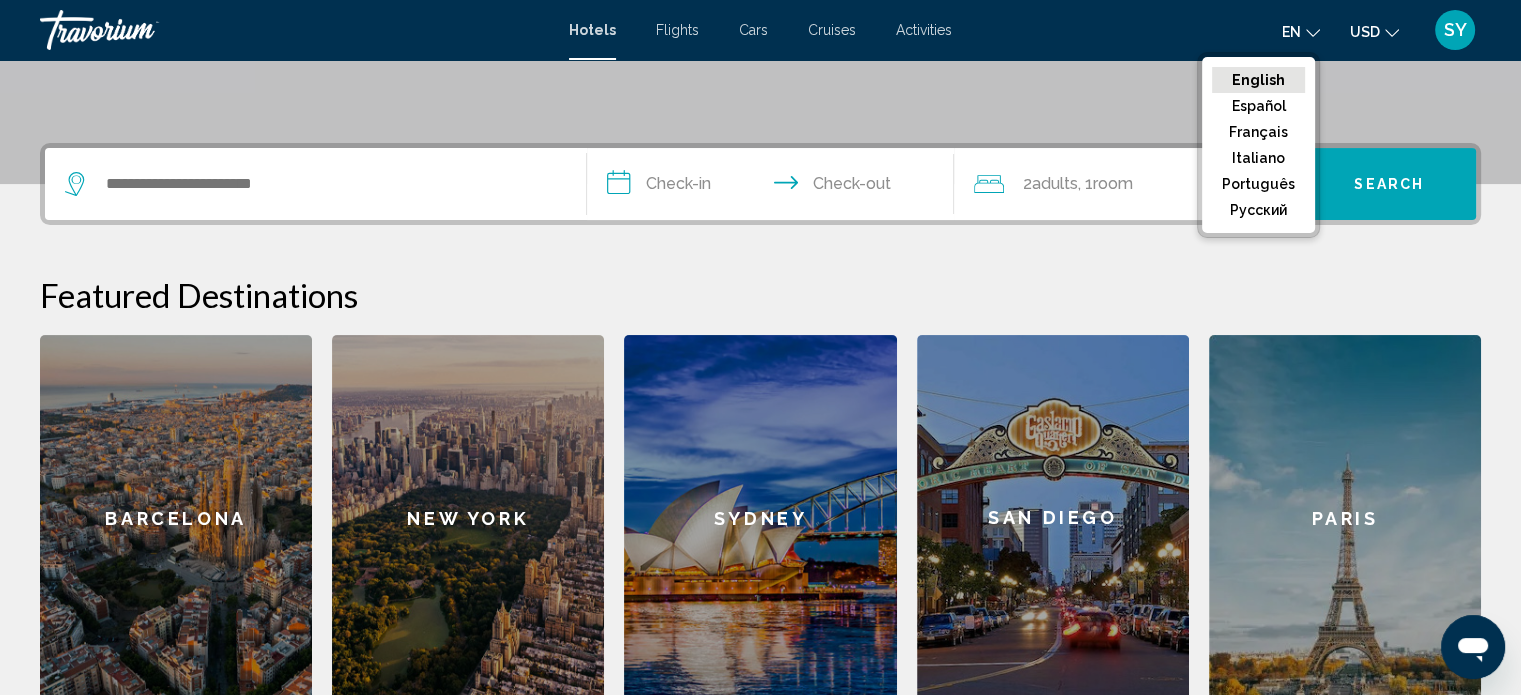 click on "русский" 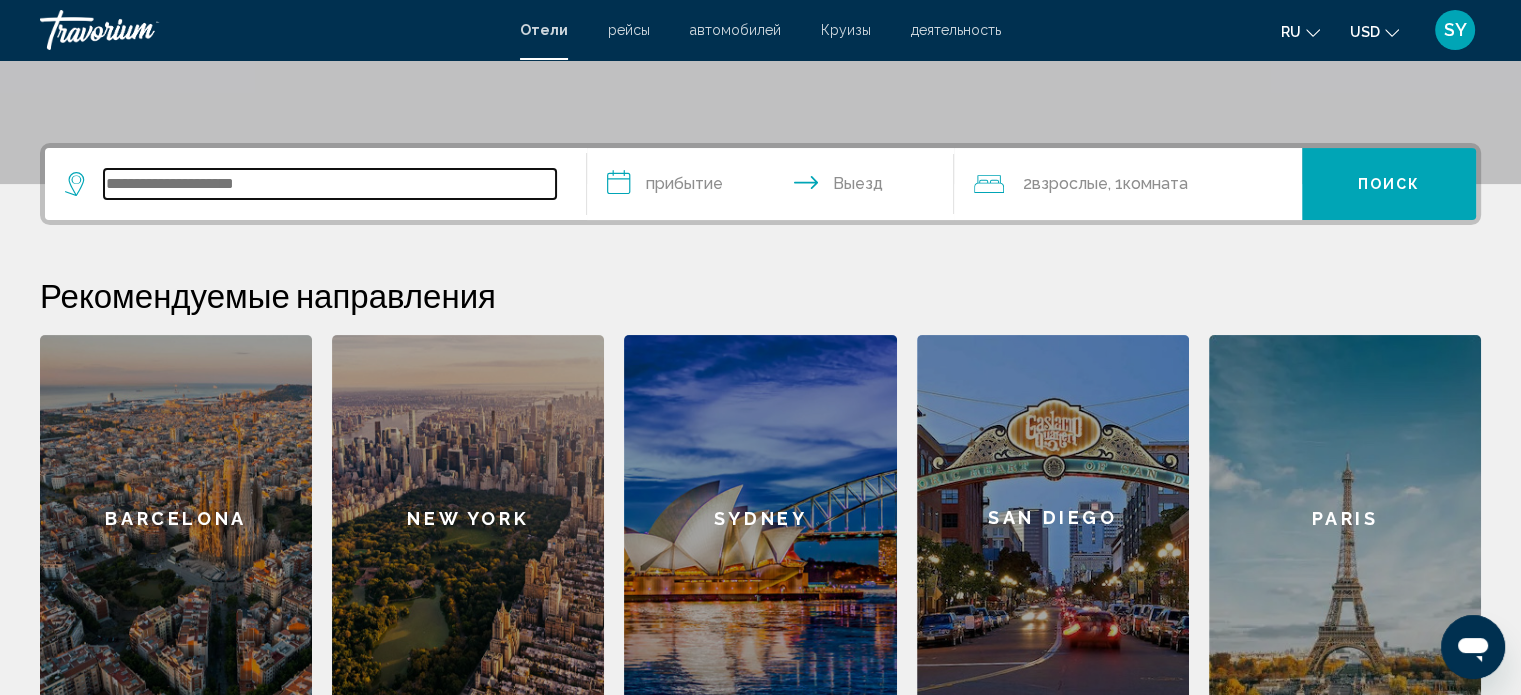 click at bounding box center [330, 184] 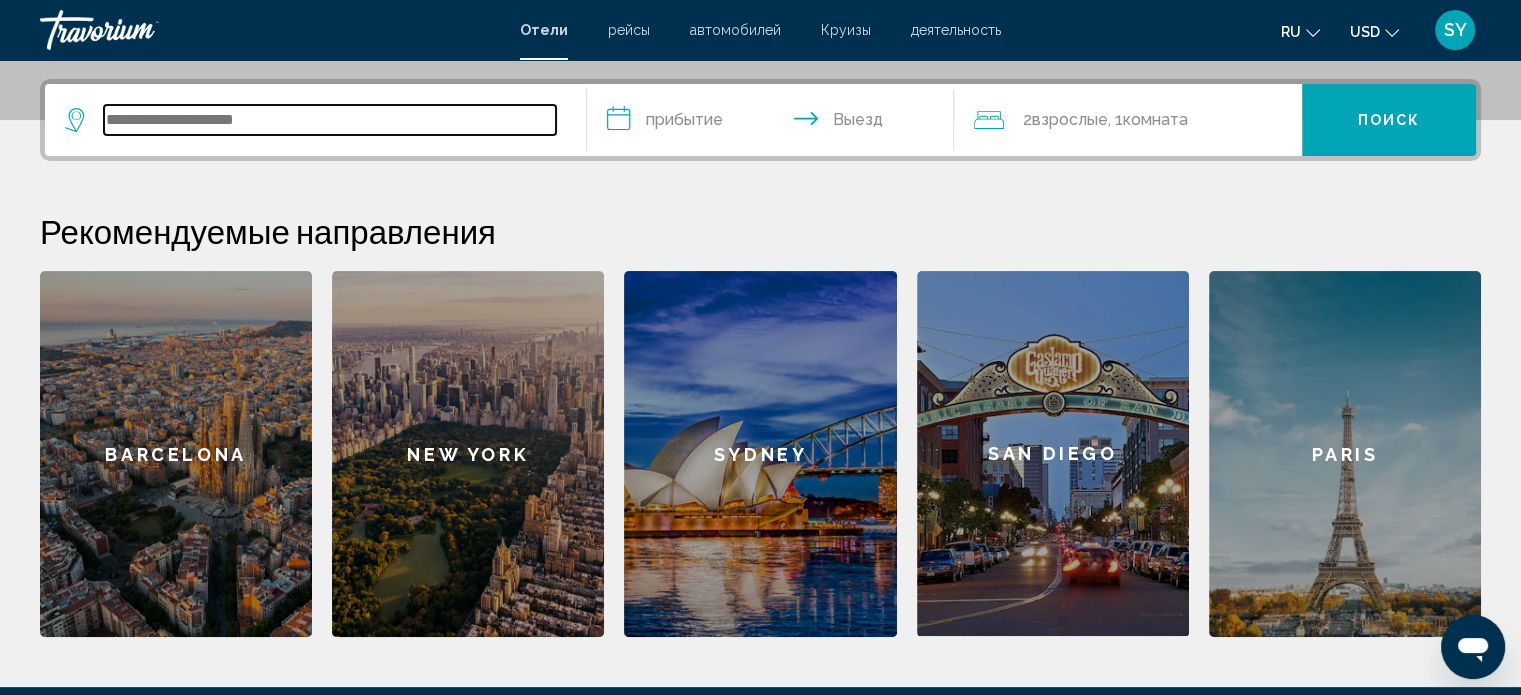 scroll, scrollTop: 493, scrollLeft: 0, axis: vertical 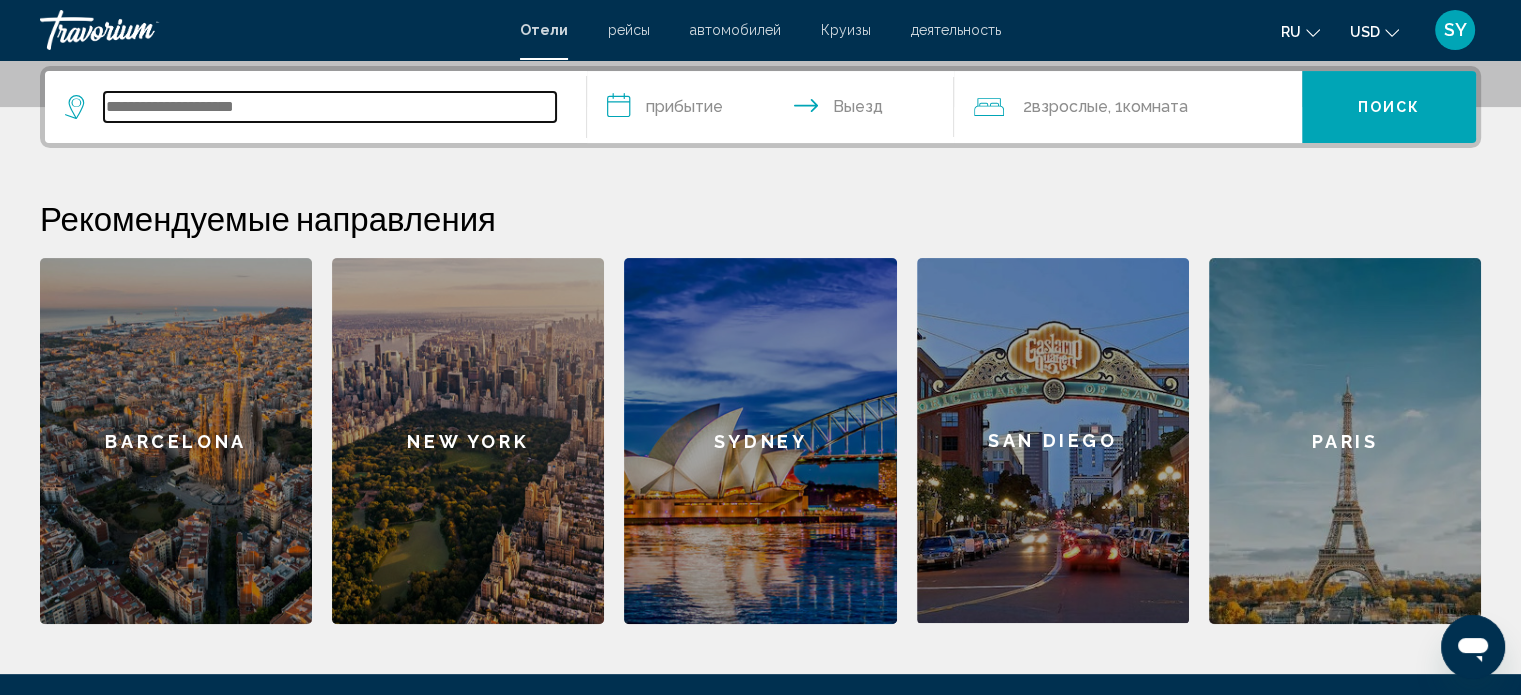 type on "*" 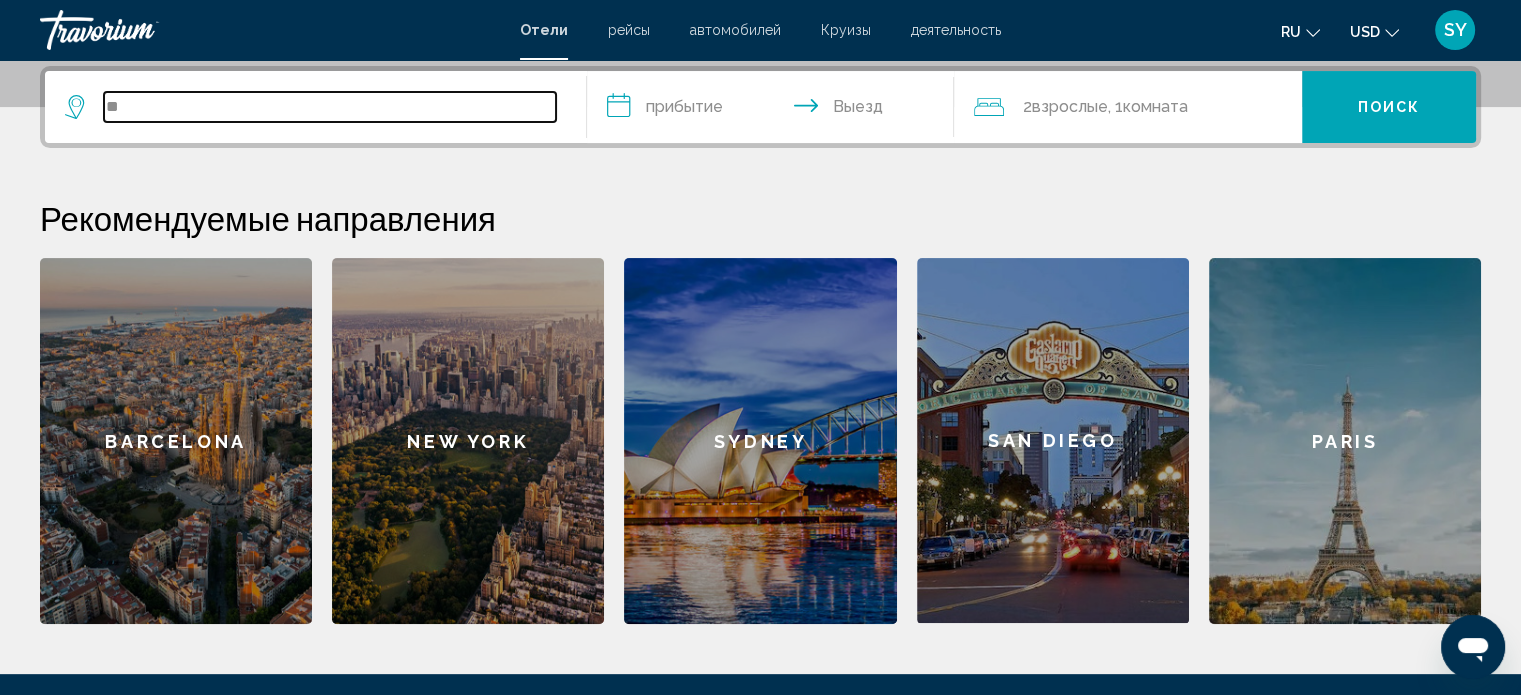 type on "*" 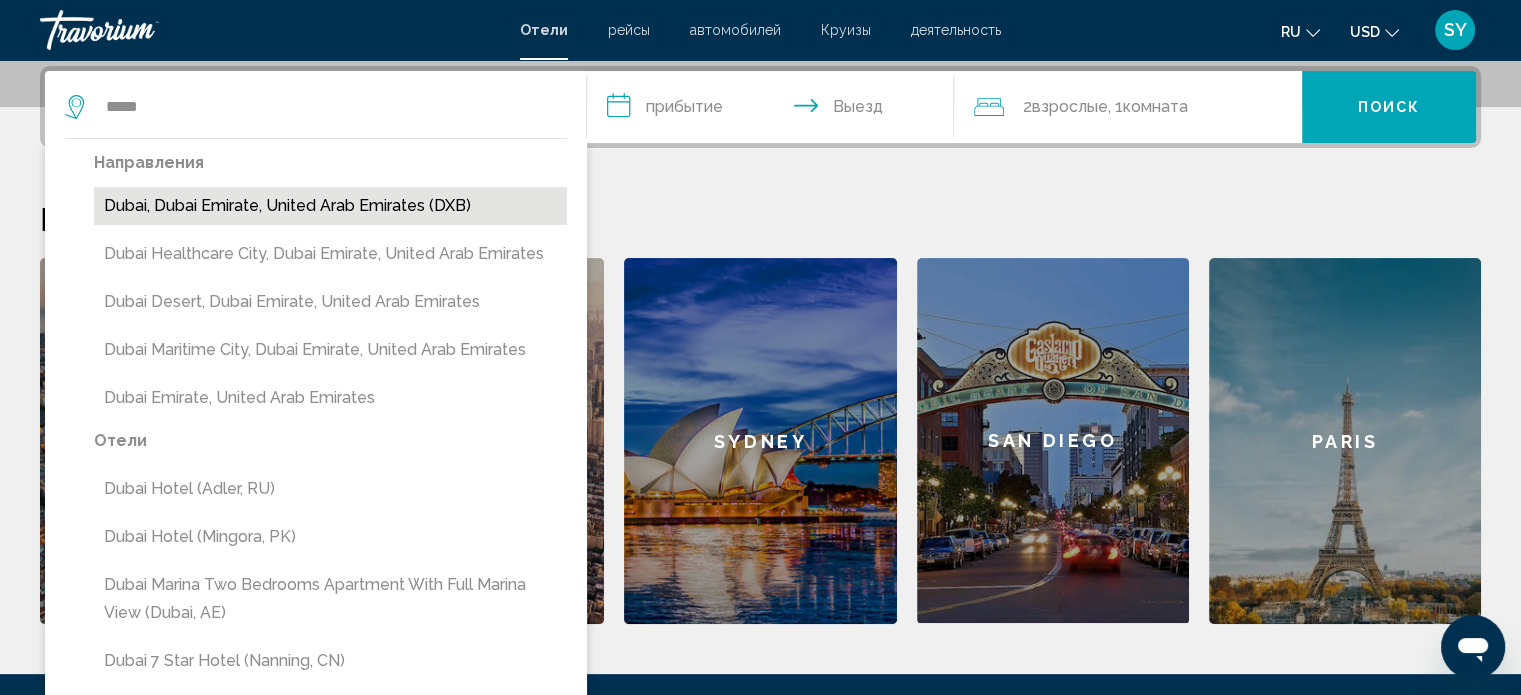 click on "Dubai, Dubai Emirate, United Arab Emirates (DXB)" at bounding box center (330, 206) 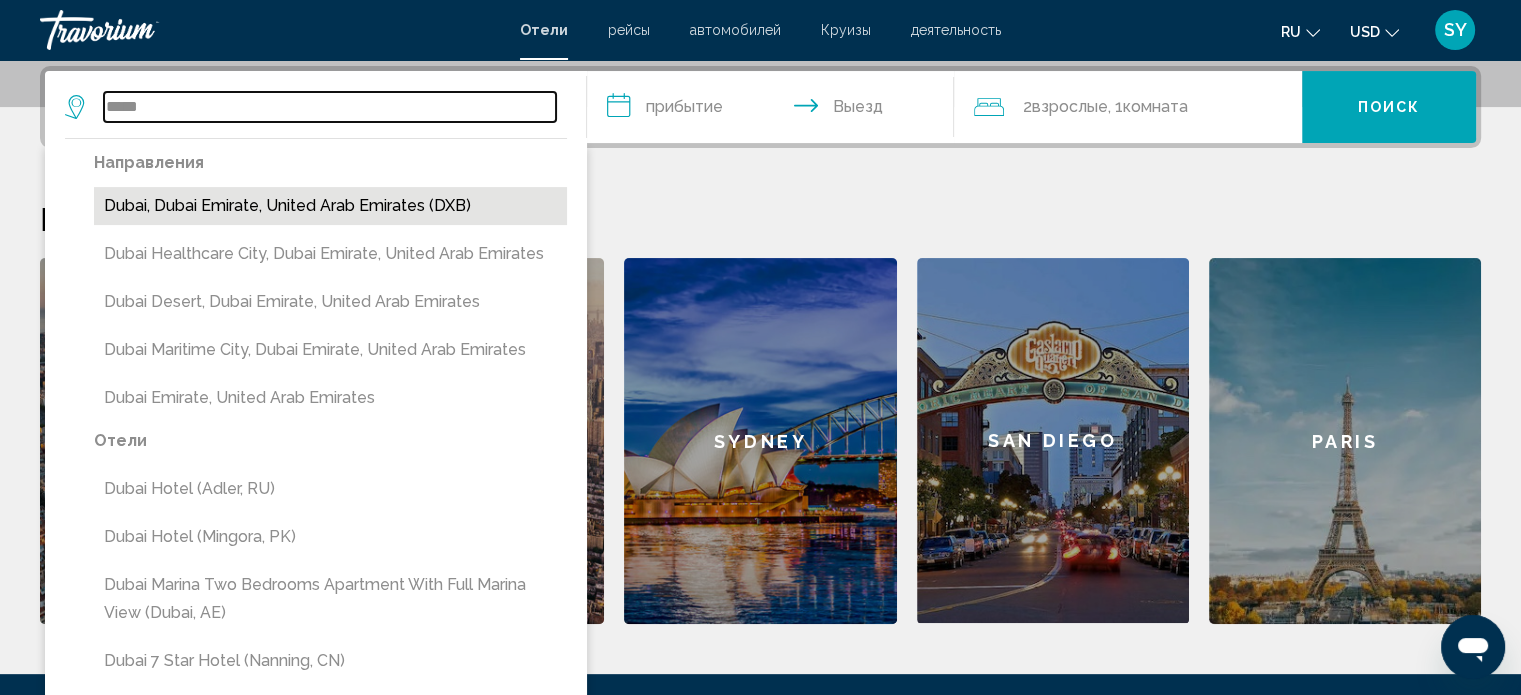 type on "**********" 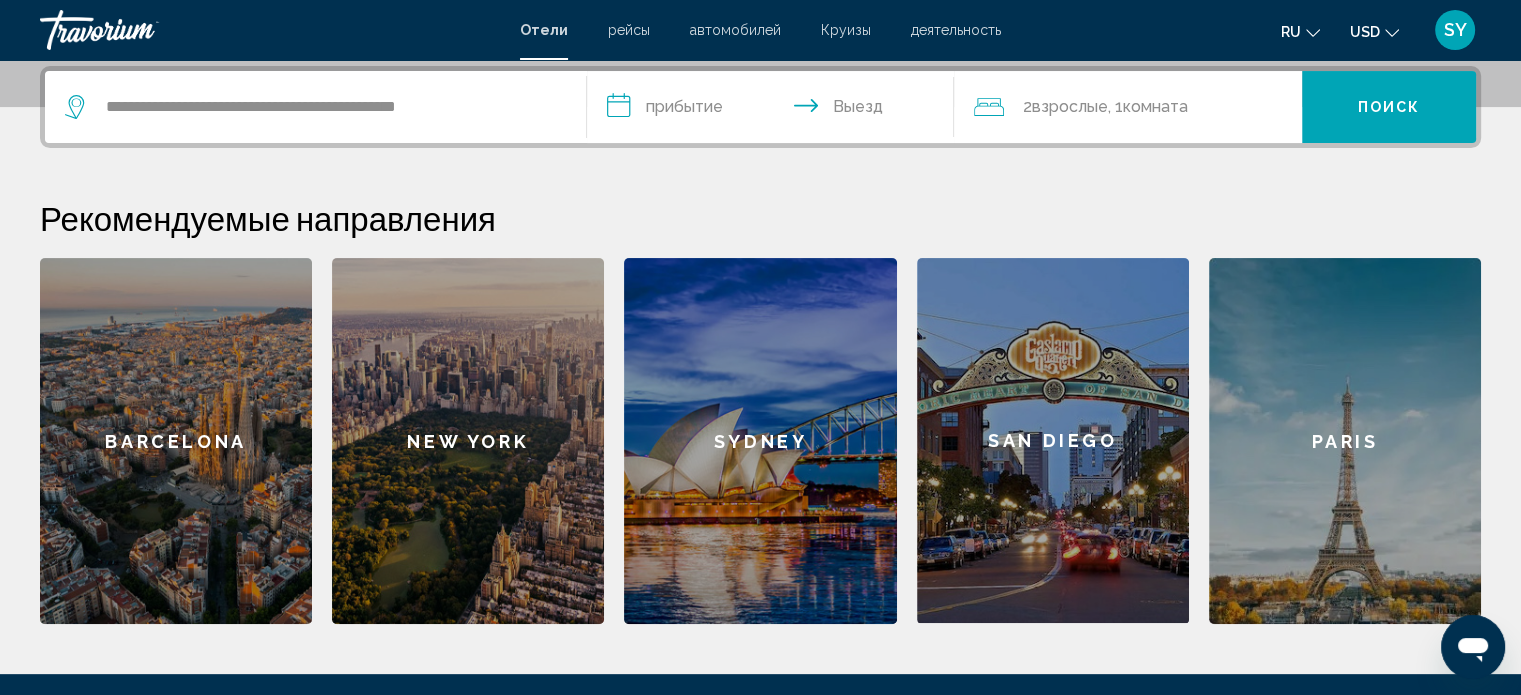 click on "**********" at bounding box center (775, 110) 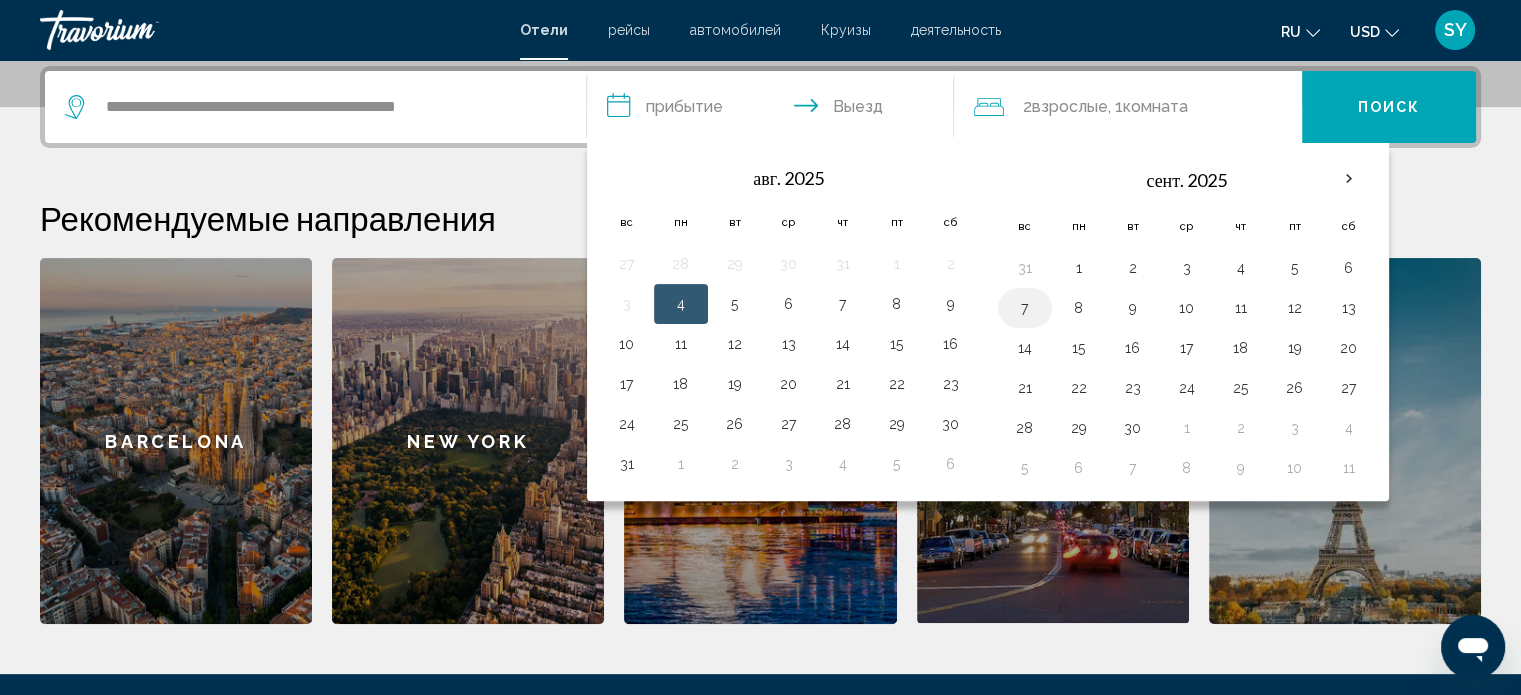 click on "7" at bounding box center (1025, 308) 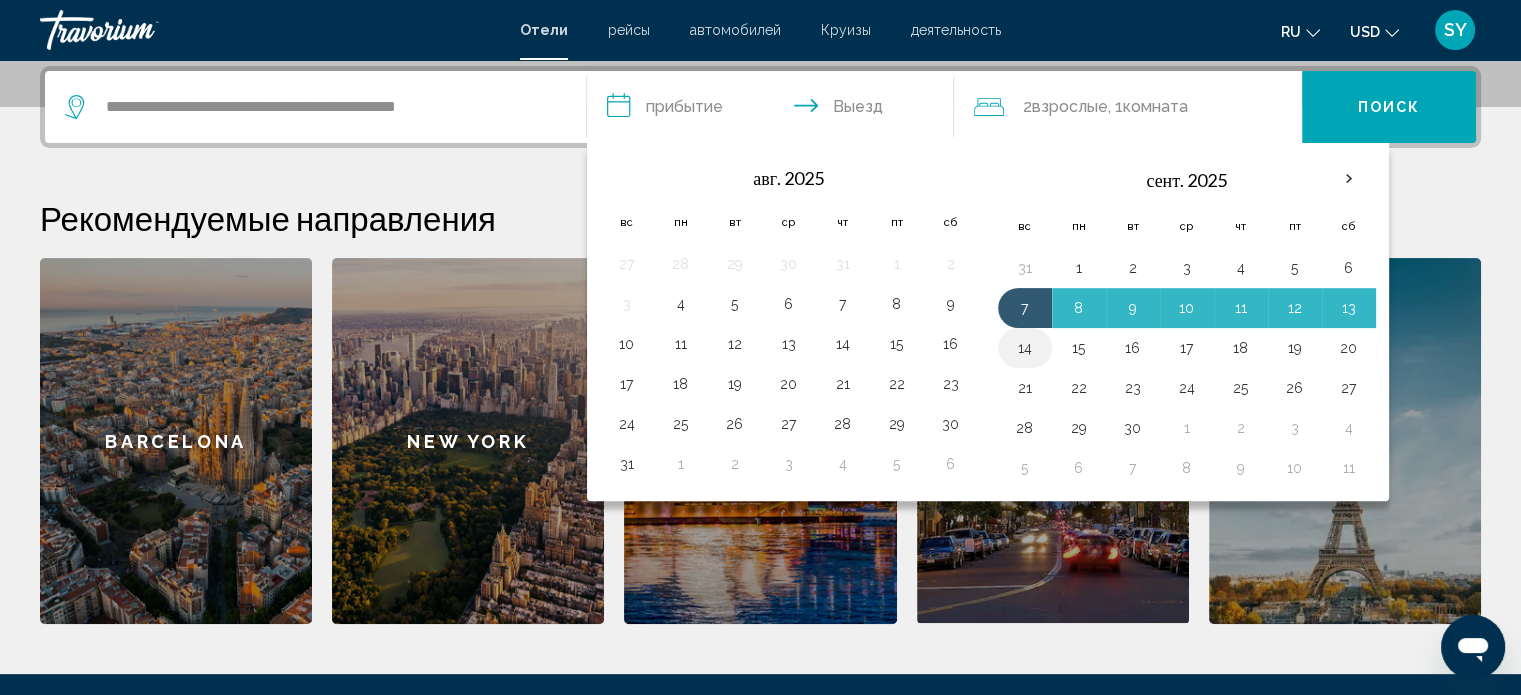 click on "14" at bounding box center [1025, 348] 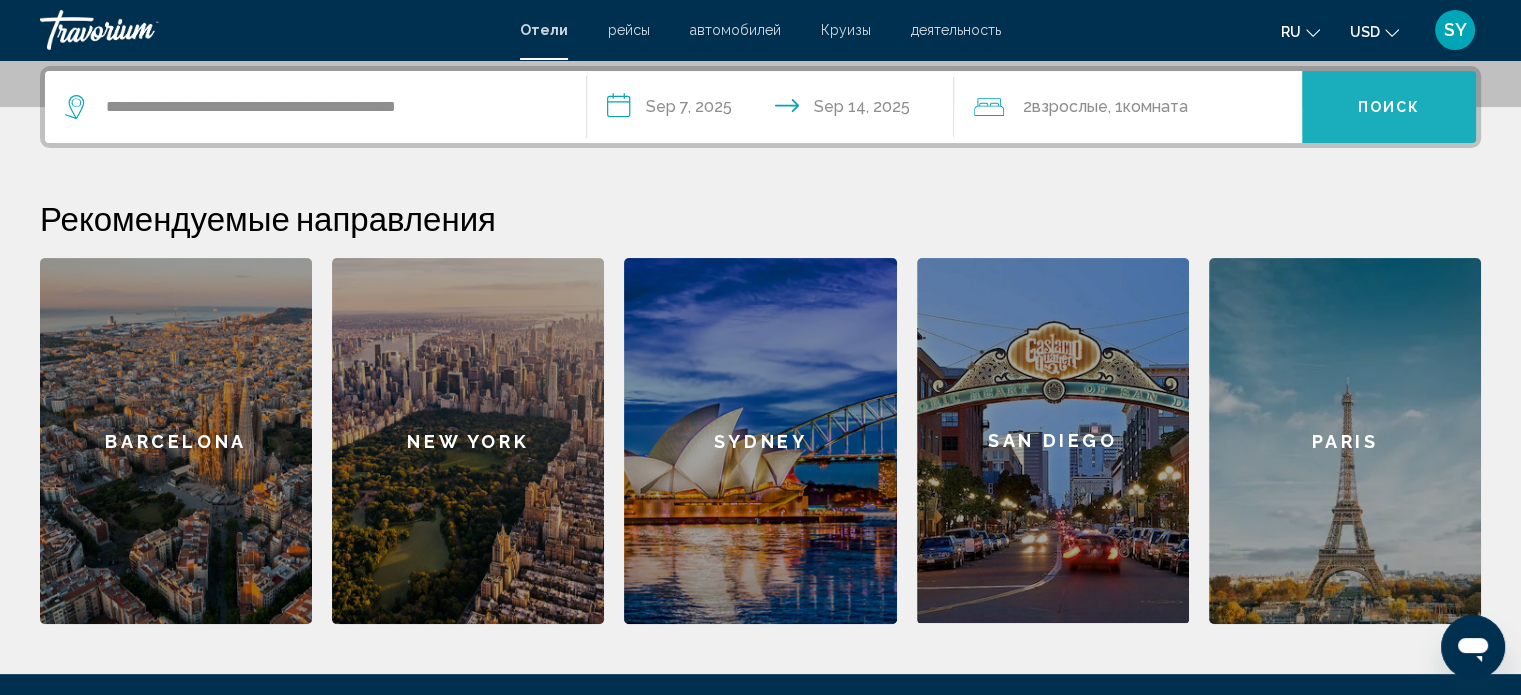 click on "Поиск" at bounding box center (1389, 108) 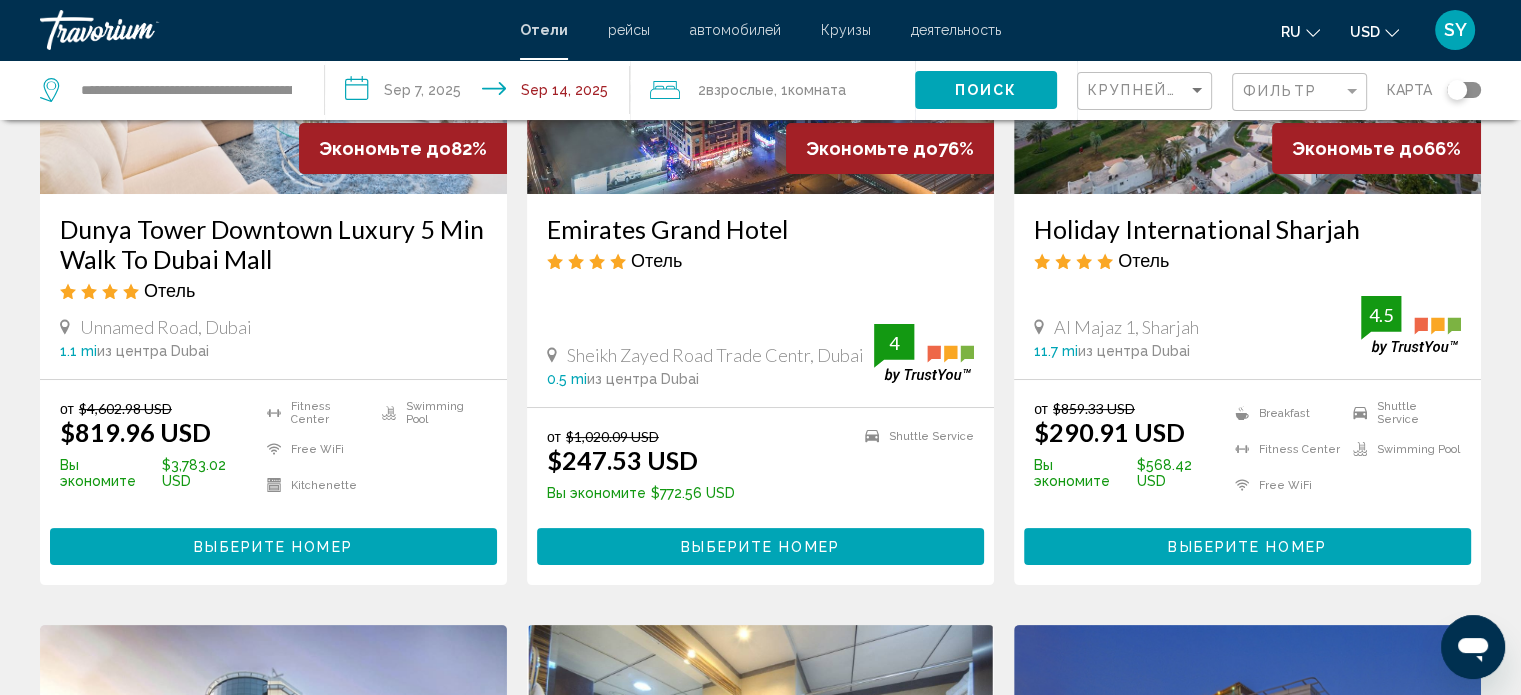 scroll, scrollTop: 100, scrollLeft: 0, axis: vertical 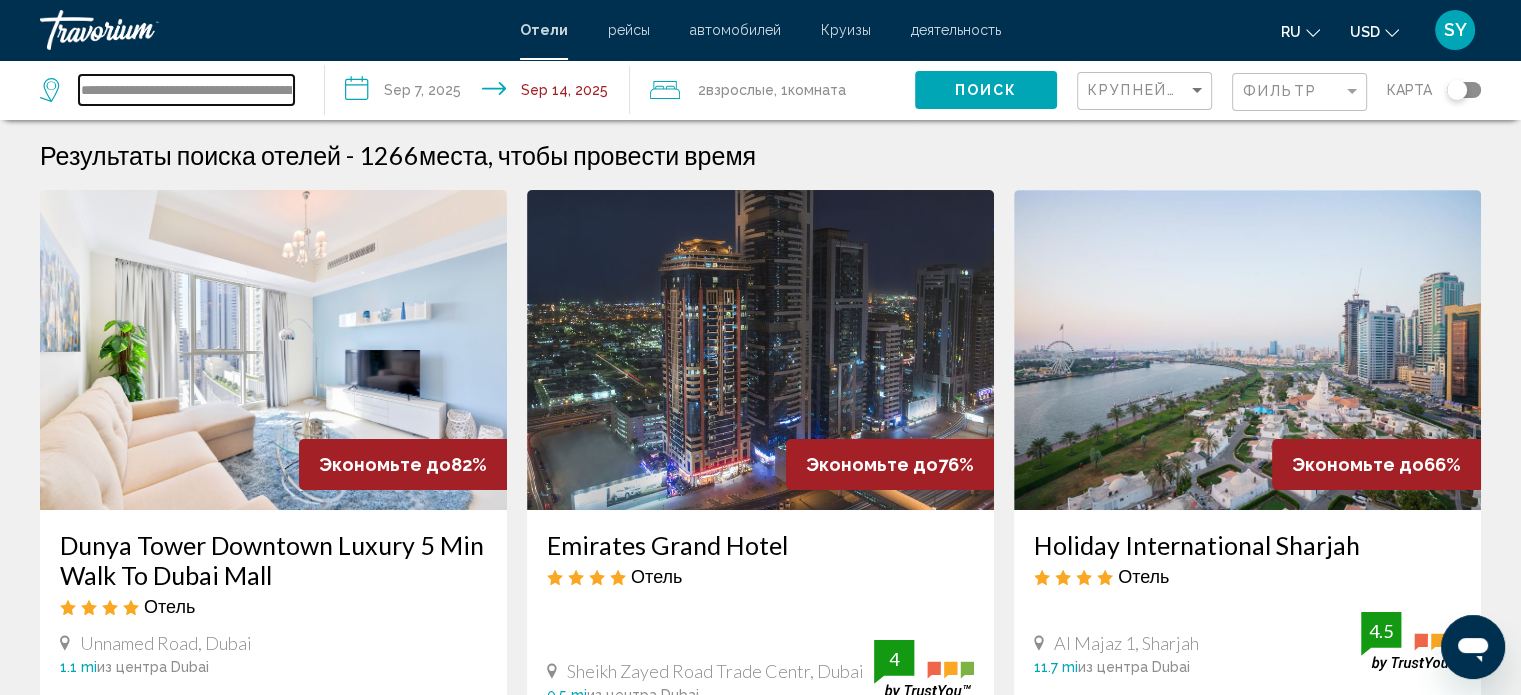 click on "**********" at bounding box center [186, 90] 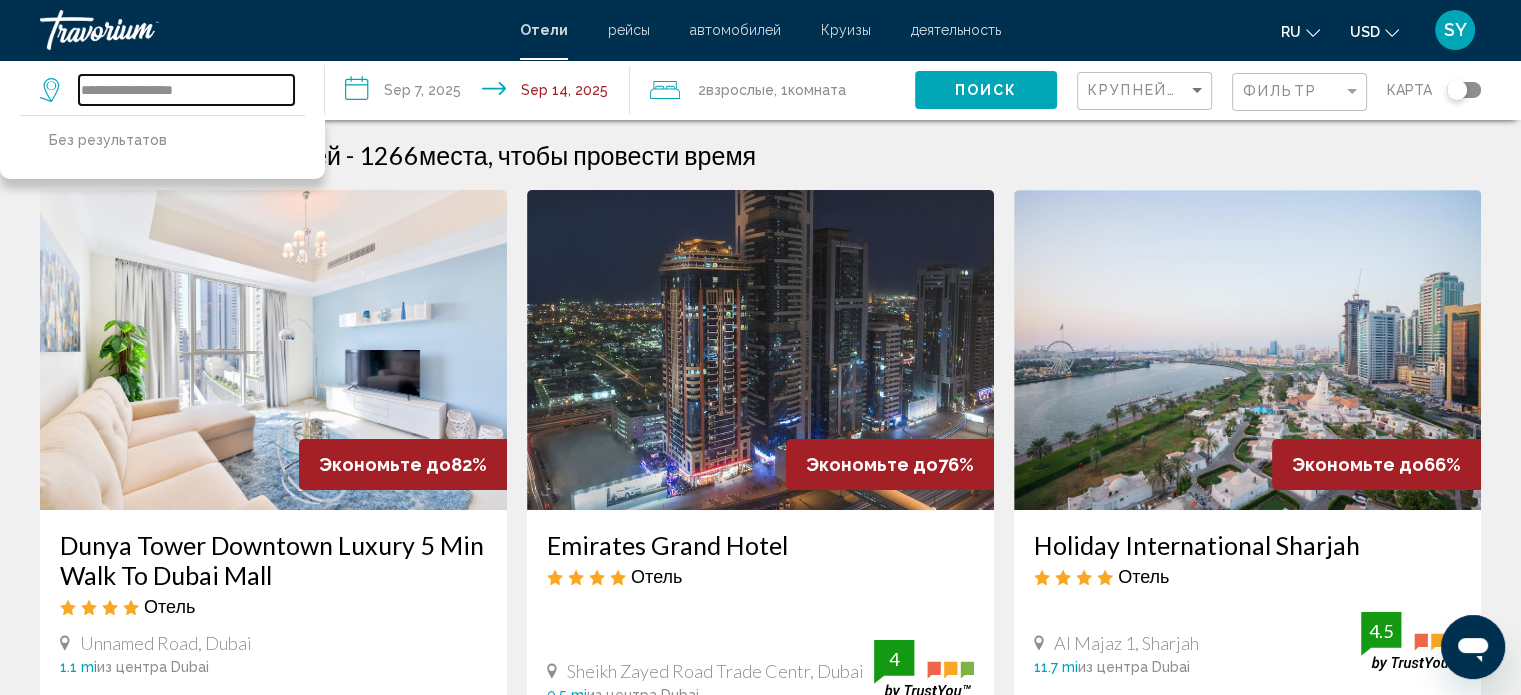 click on "**********" at bounding box center [186, 90] 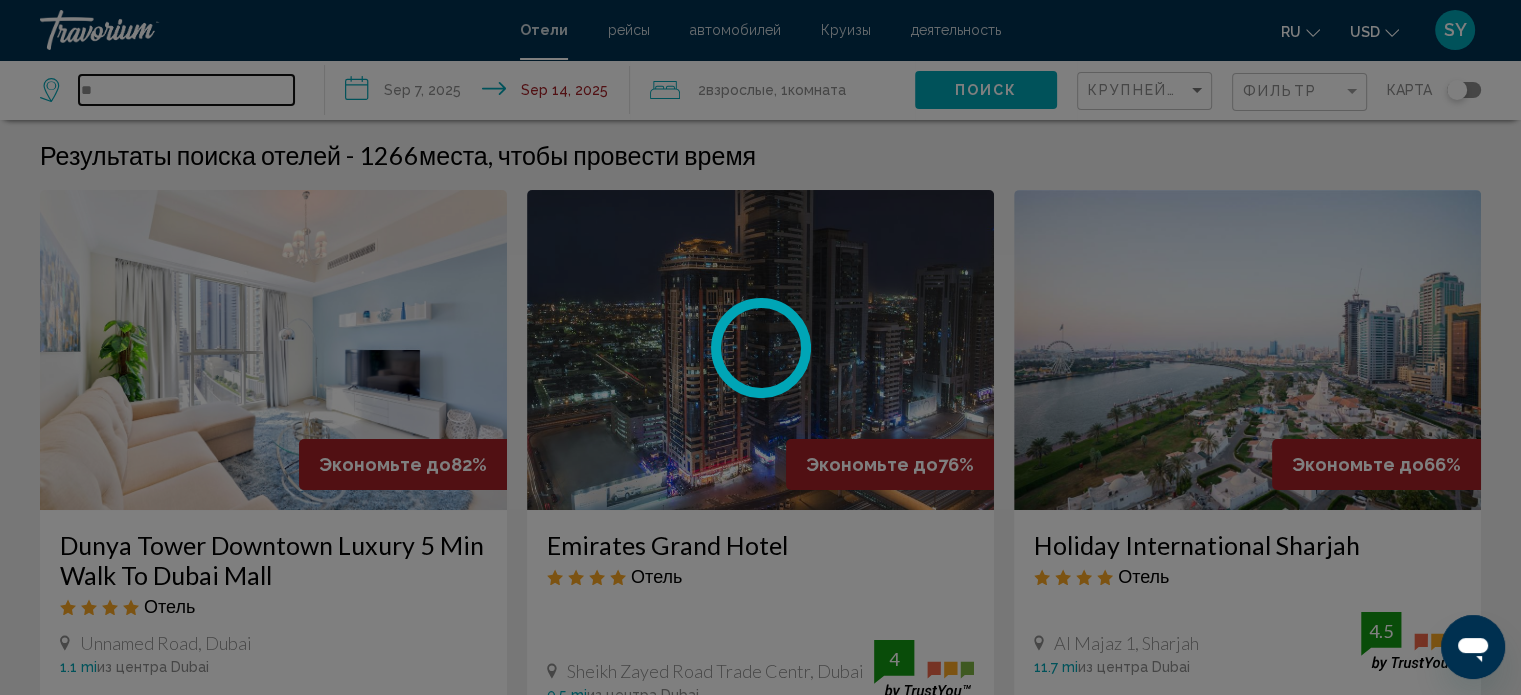 type on "*" 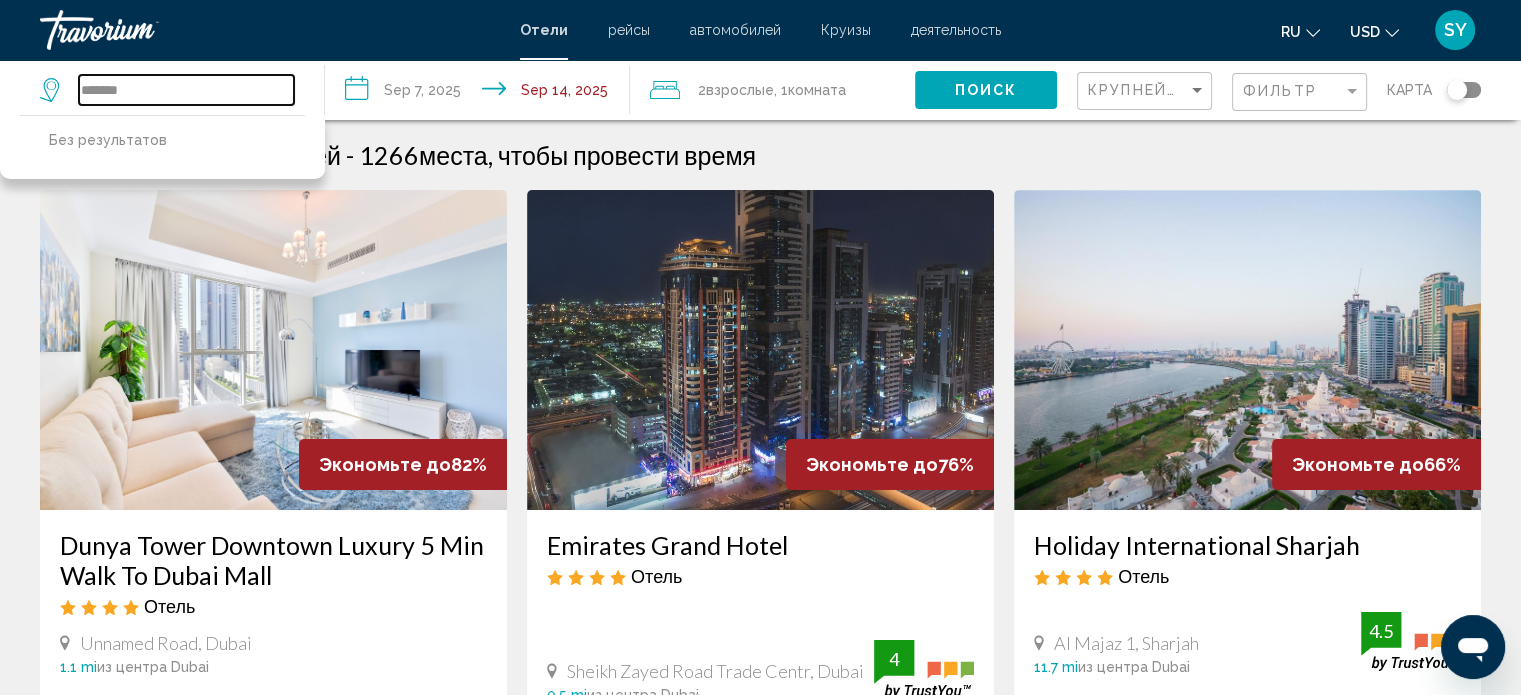 click on "*******" at bounding box center (186, 90) 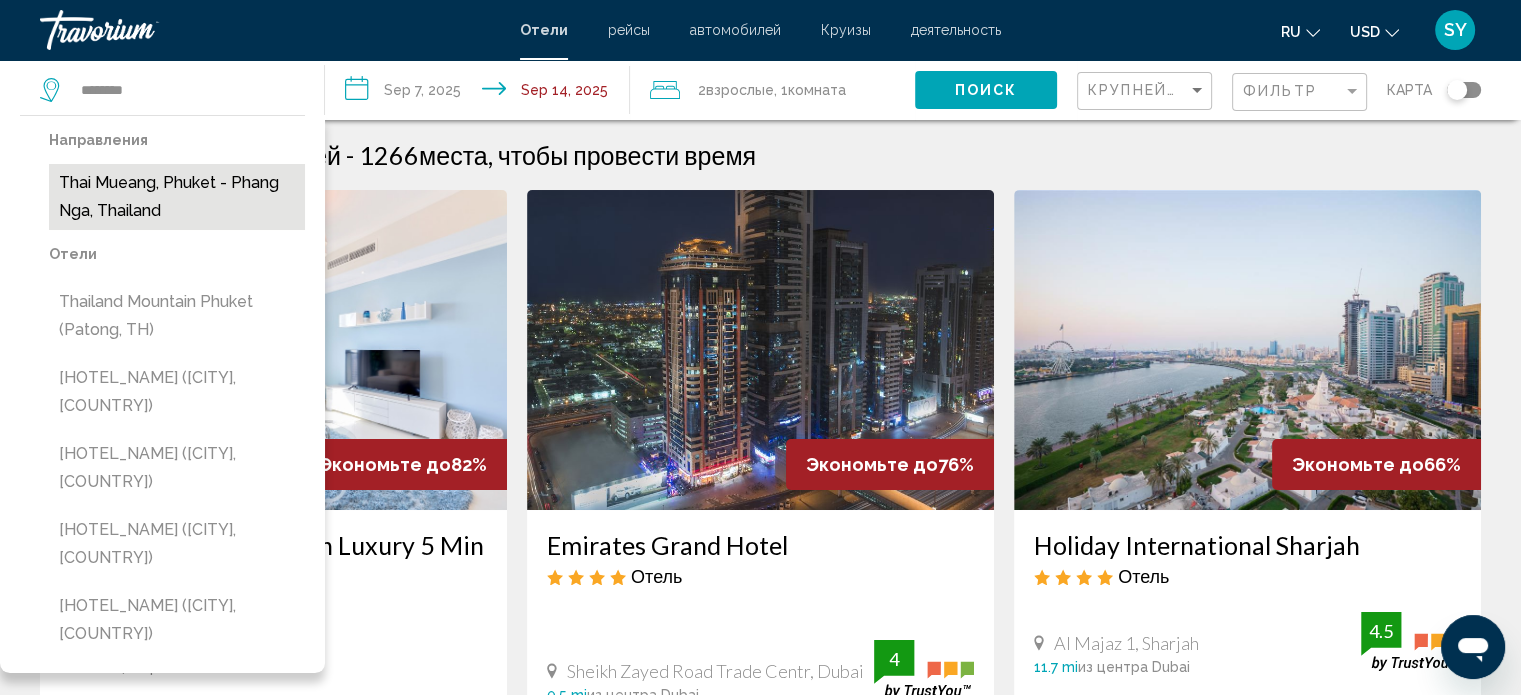 click on "Thai Mueang, Phuket - Phang Nga, Thailand" at bounding box center (177, 197) 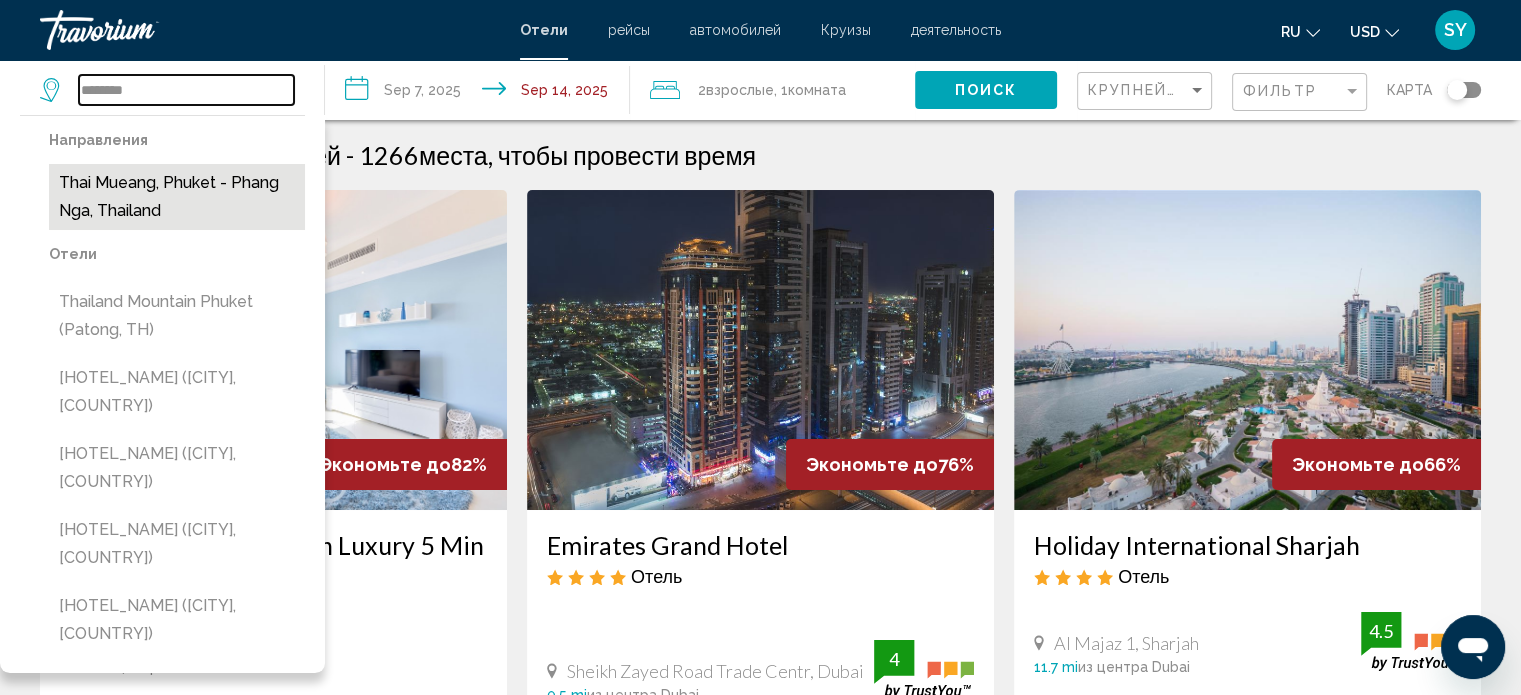 type on "**********" 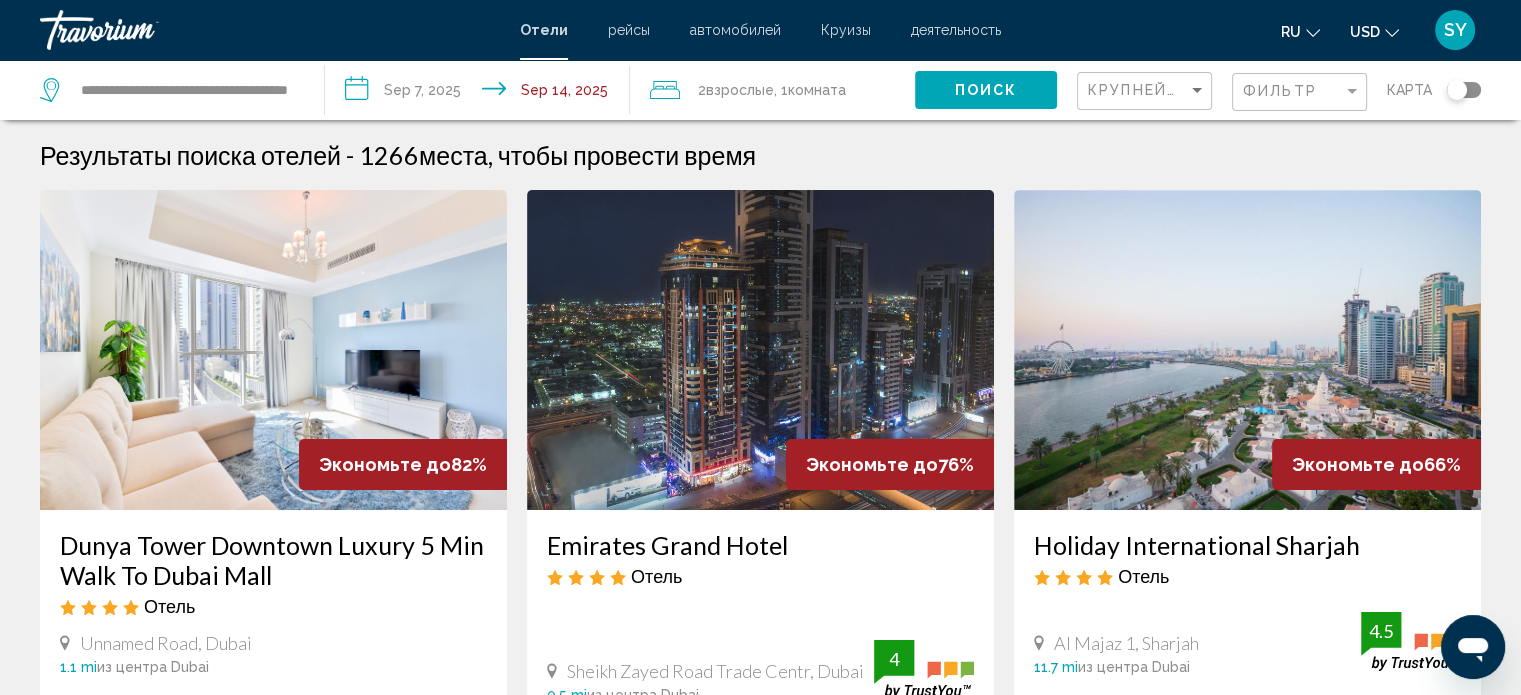 click on "**********" at bounding box center [481, 93] 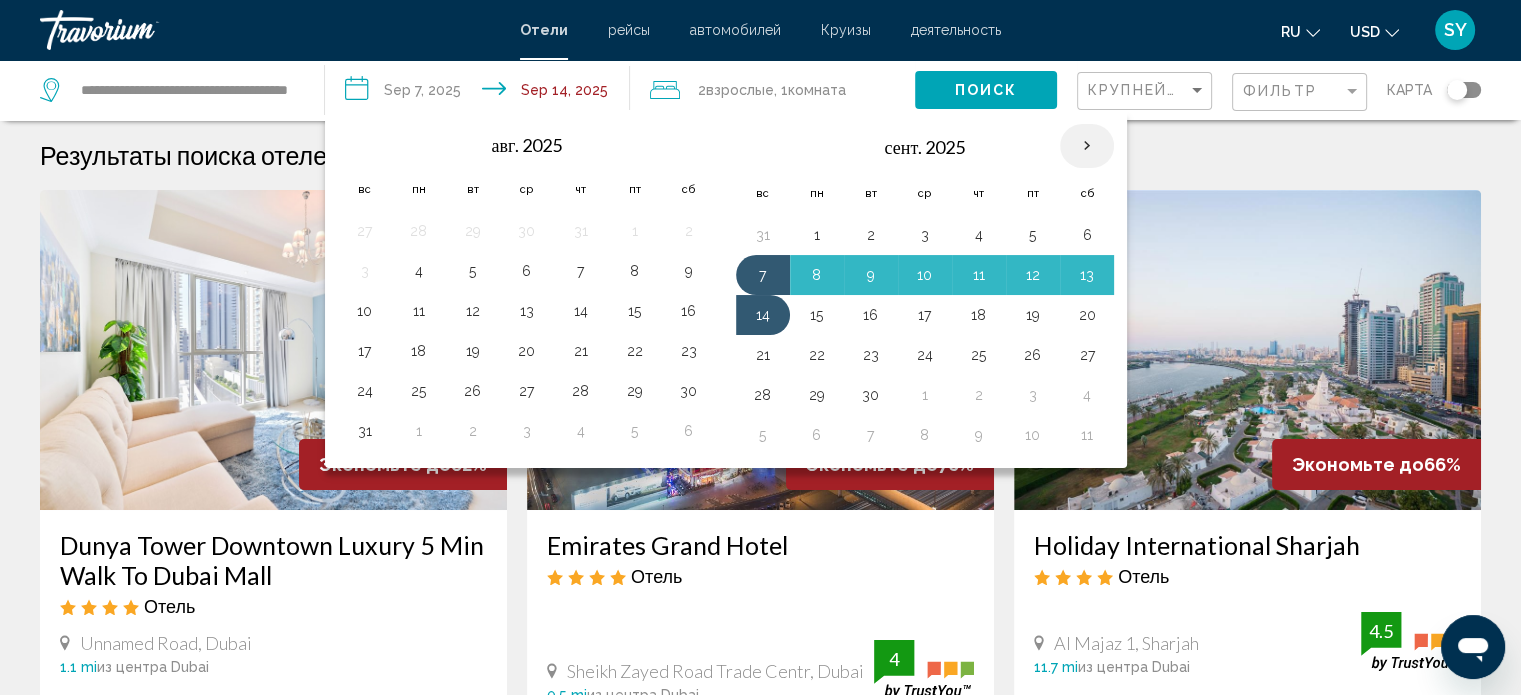 click at bounding box center [1087, 146] 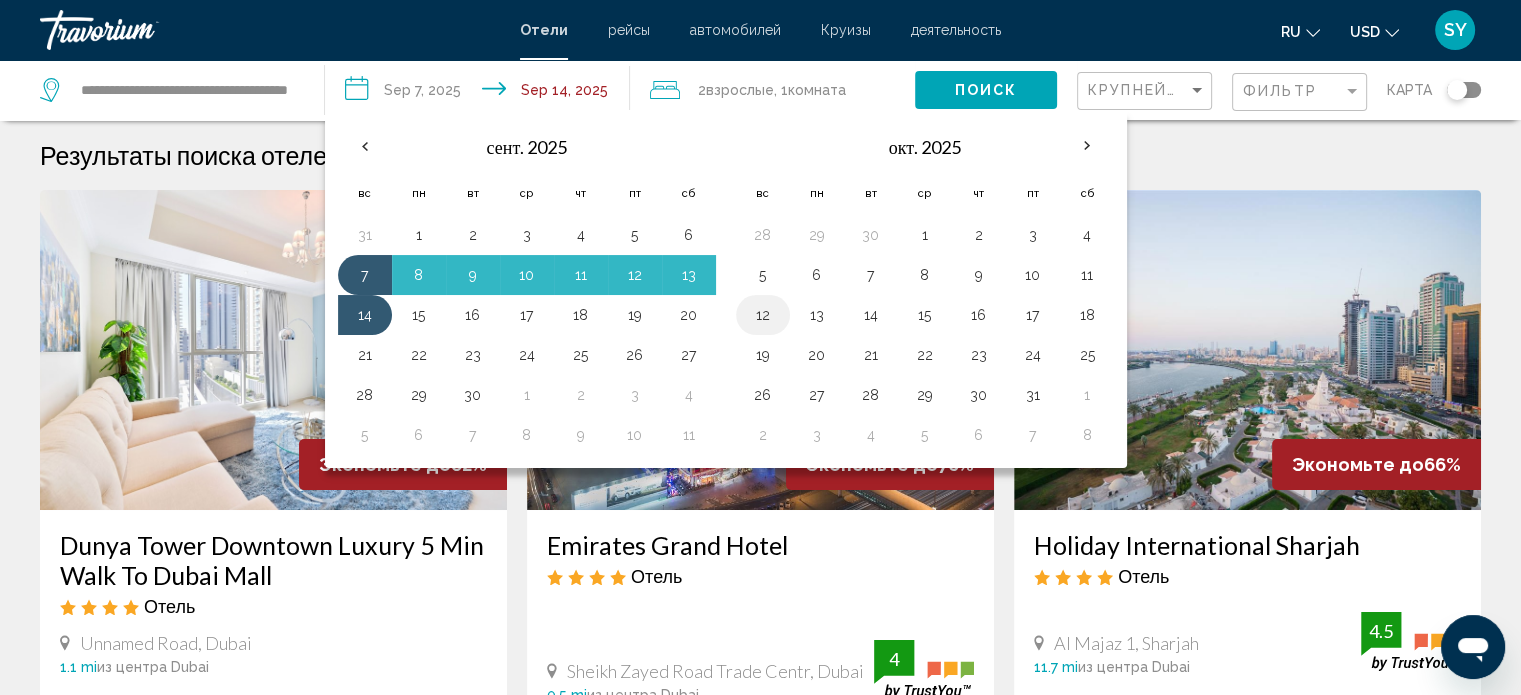 click on "12" at bounding box center [763, 315] 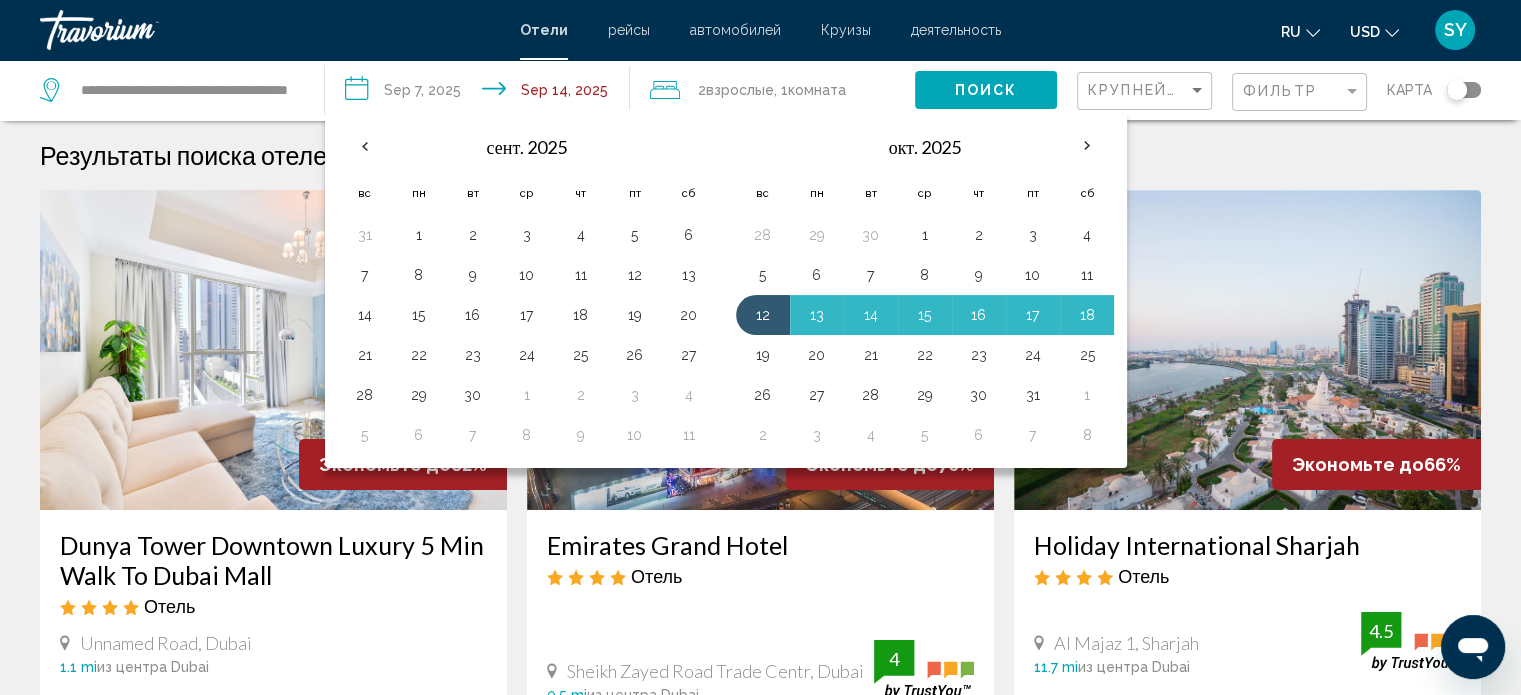 click on "19" at bounding box center (763, 355) 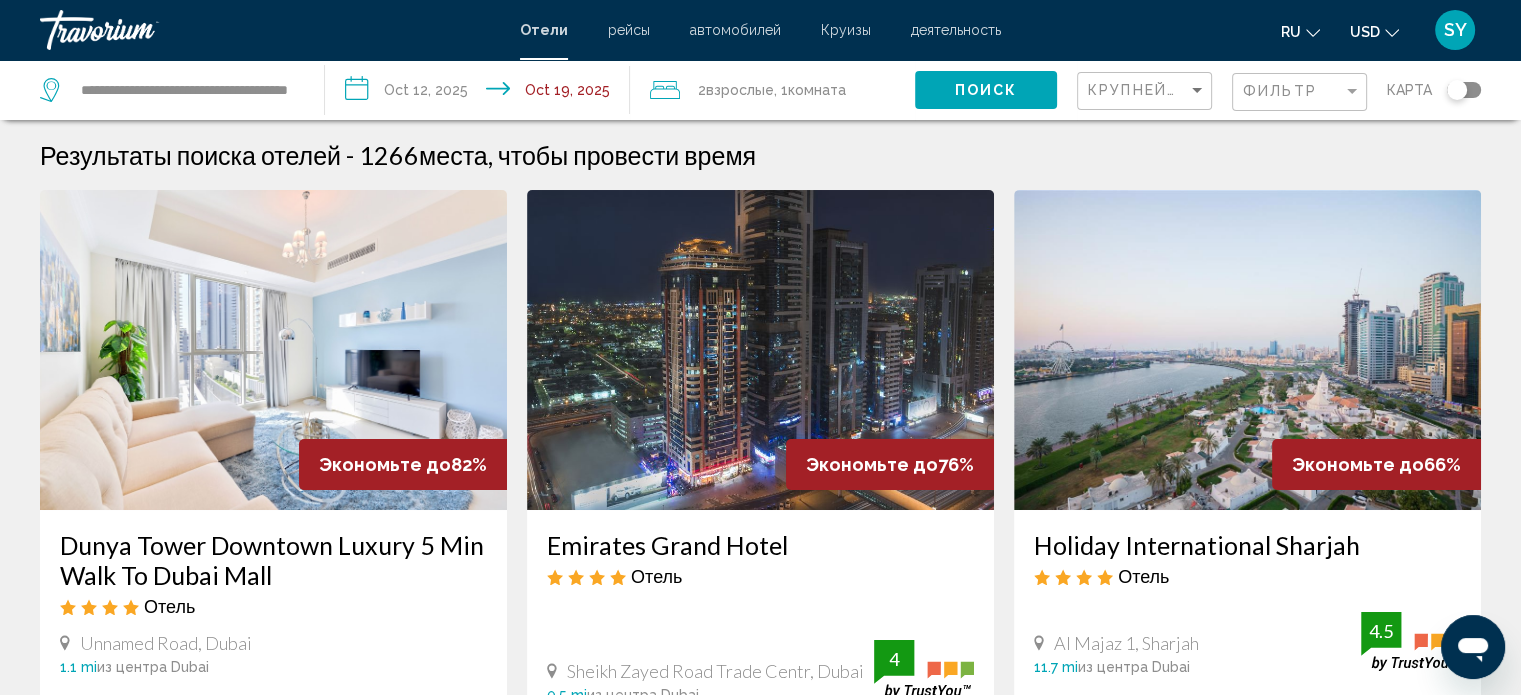 click on "Поиск" 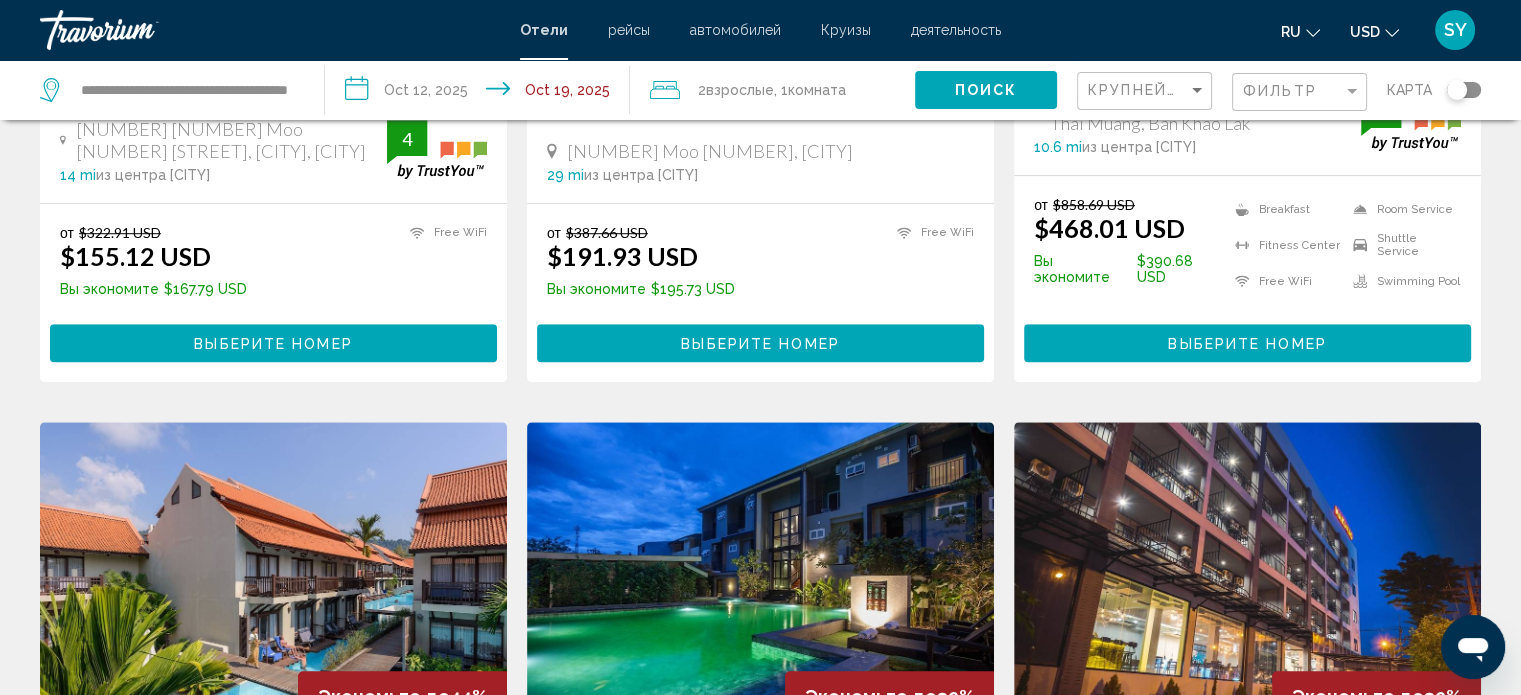 scroll, scrollTop: 1200, scrollLeft: 0, axis: vertical 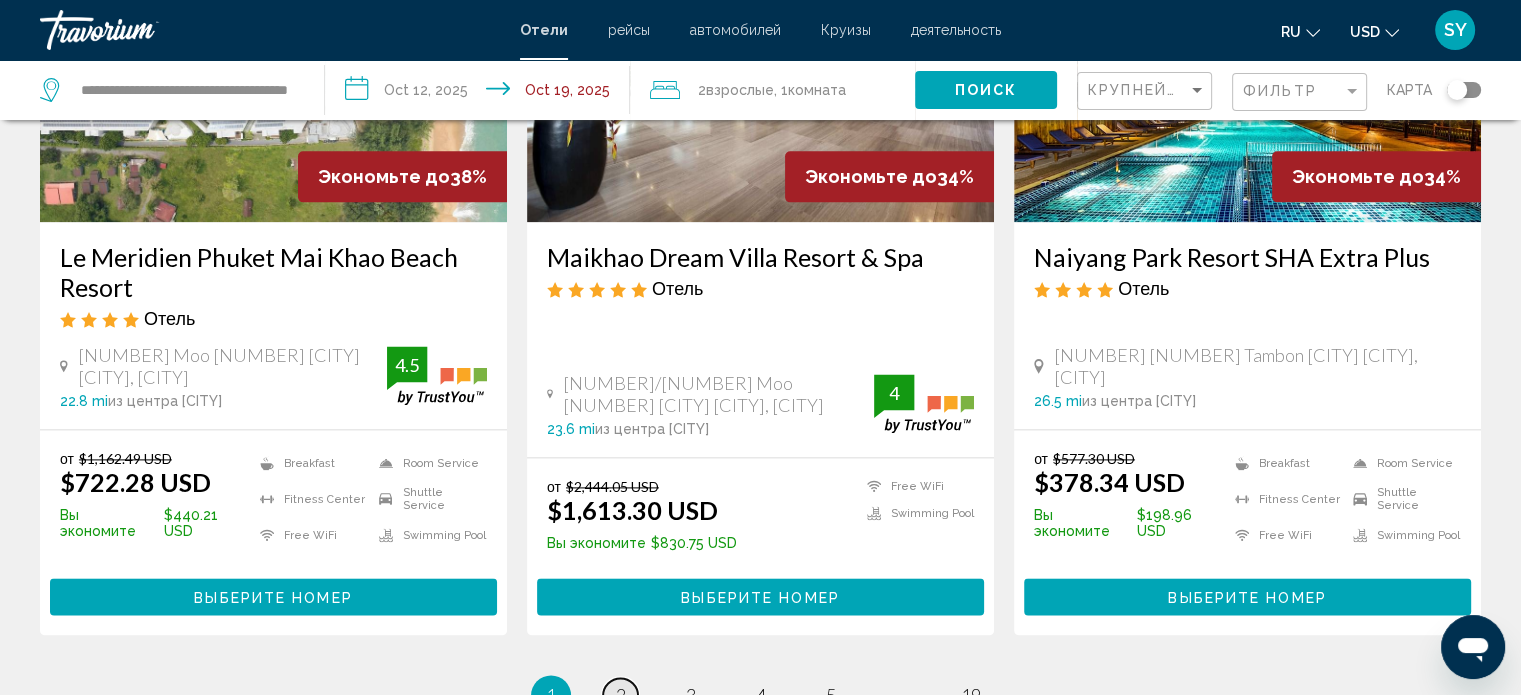 click on "2" at bounding box center [621, 695] 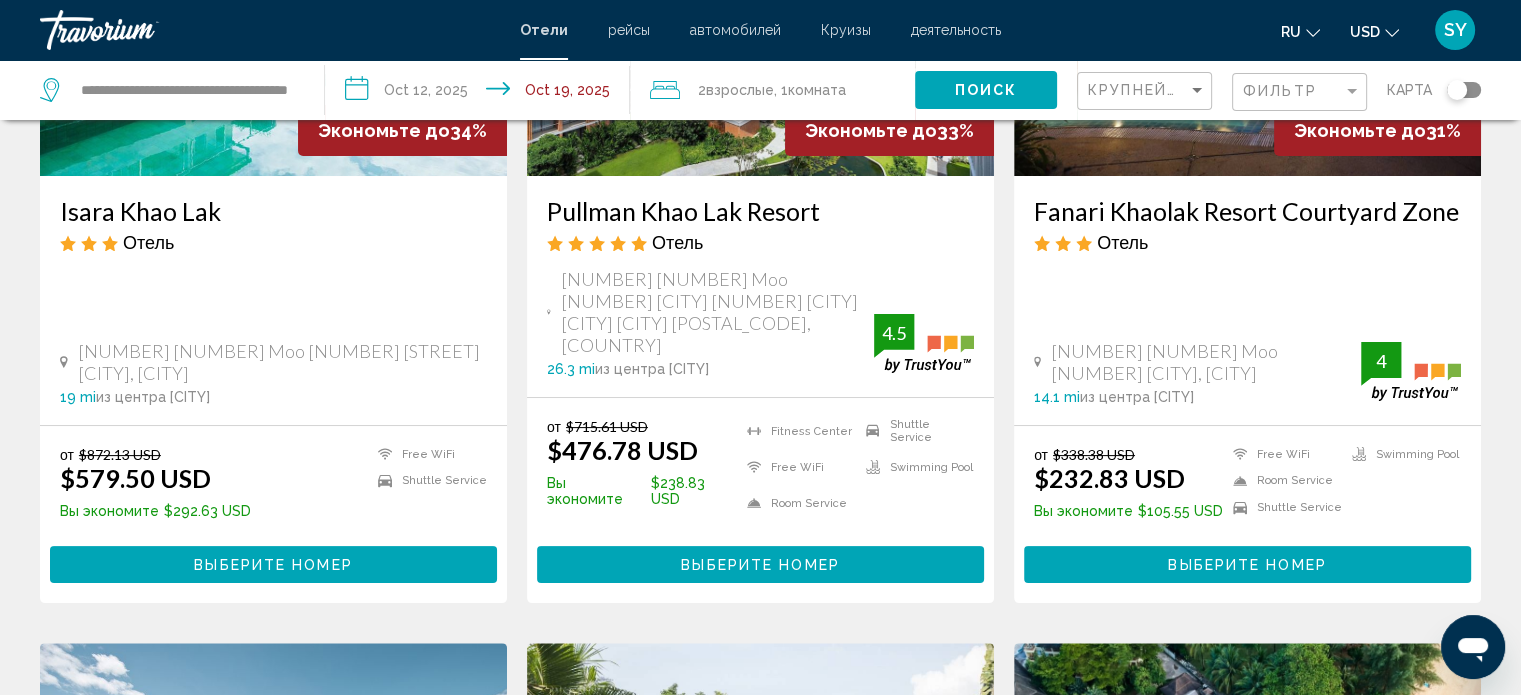 scroll, scrollTop: 300, scrollLeft: 0, axis: vertical 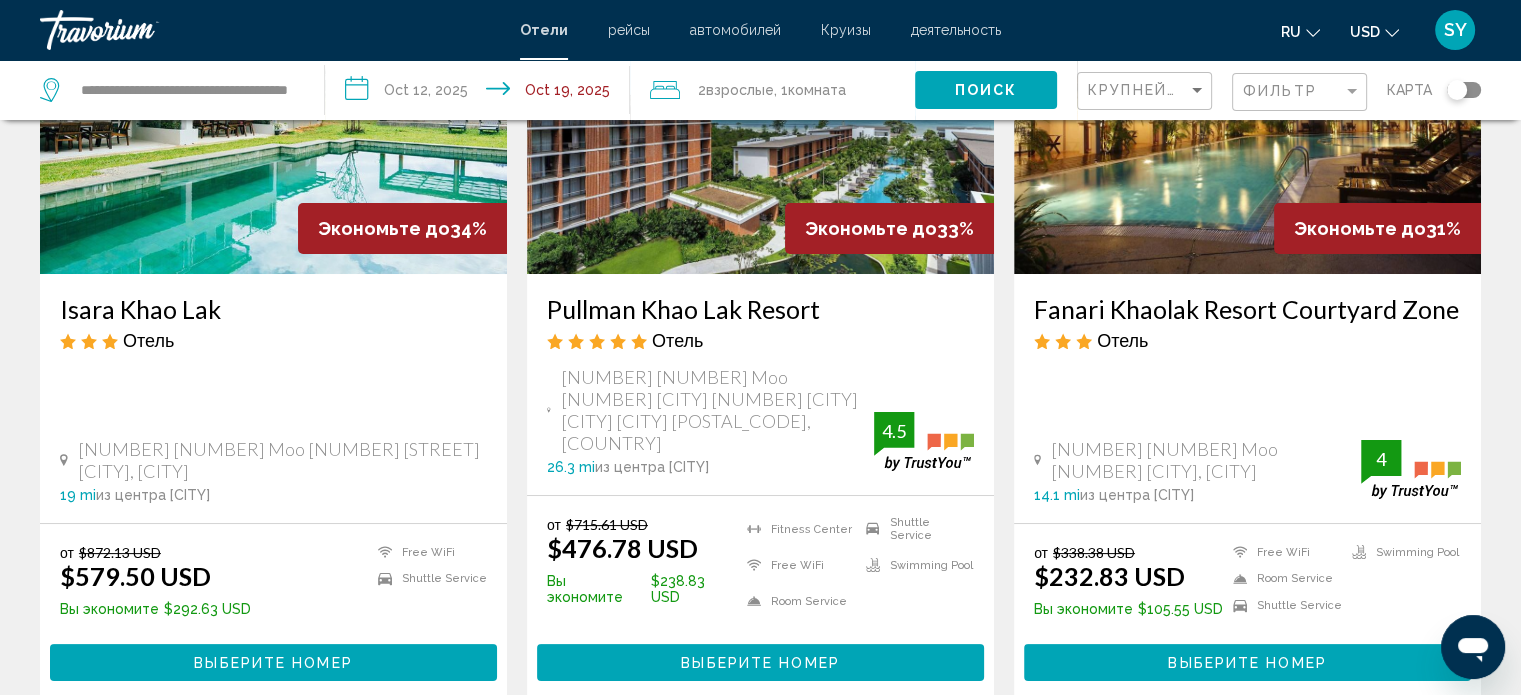 click on "Pullman Khao Lak Resort" at bounding box center (760, 309) 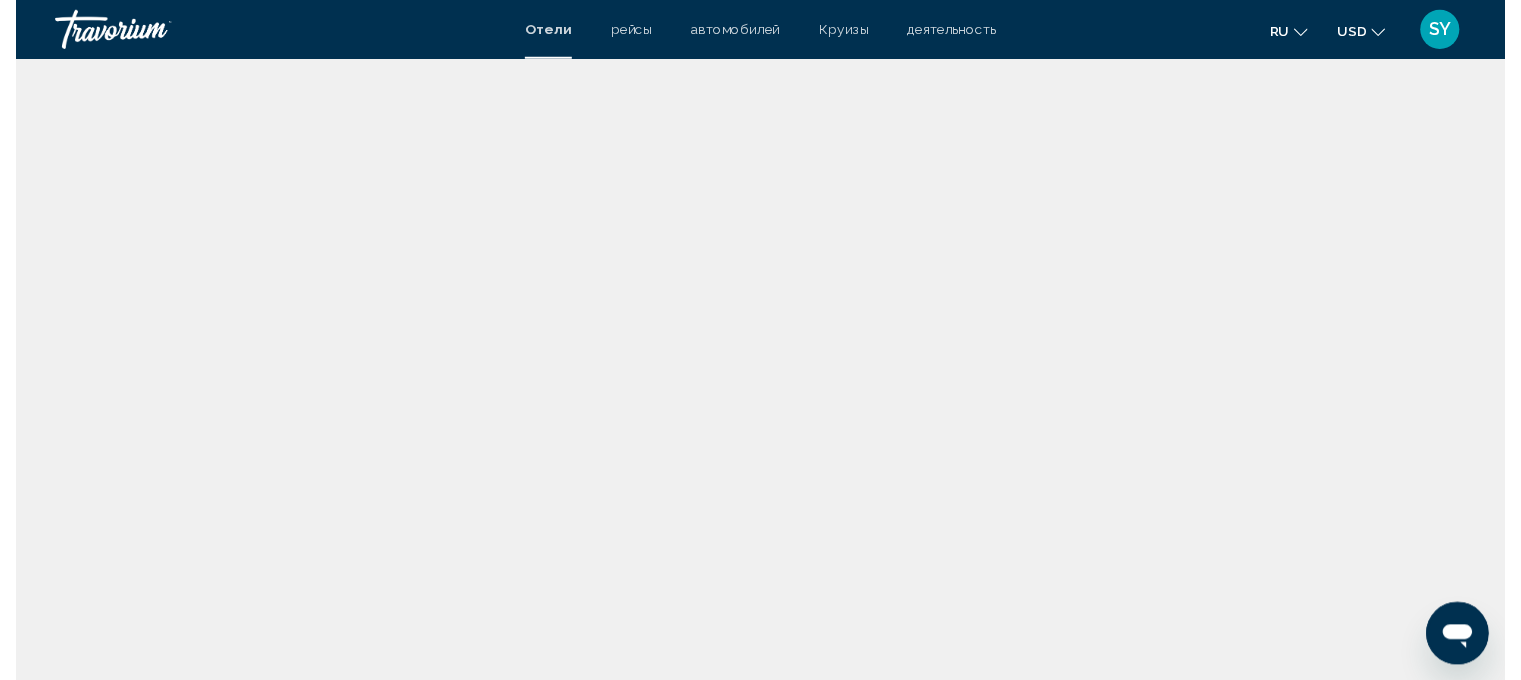 scroll, scrollTop: 0, scrollLeft: 0, axis: both 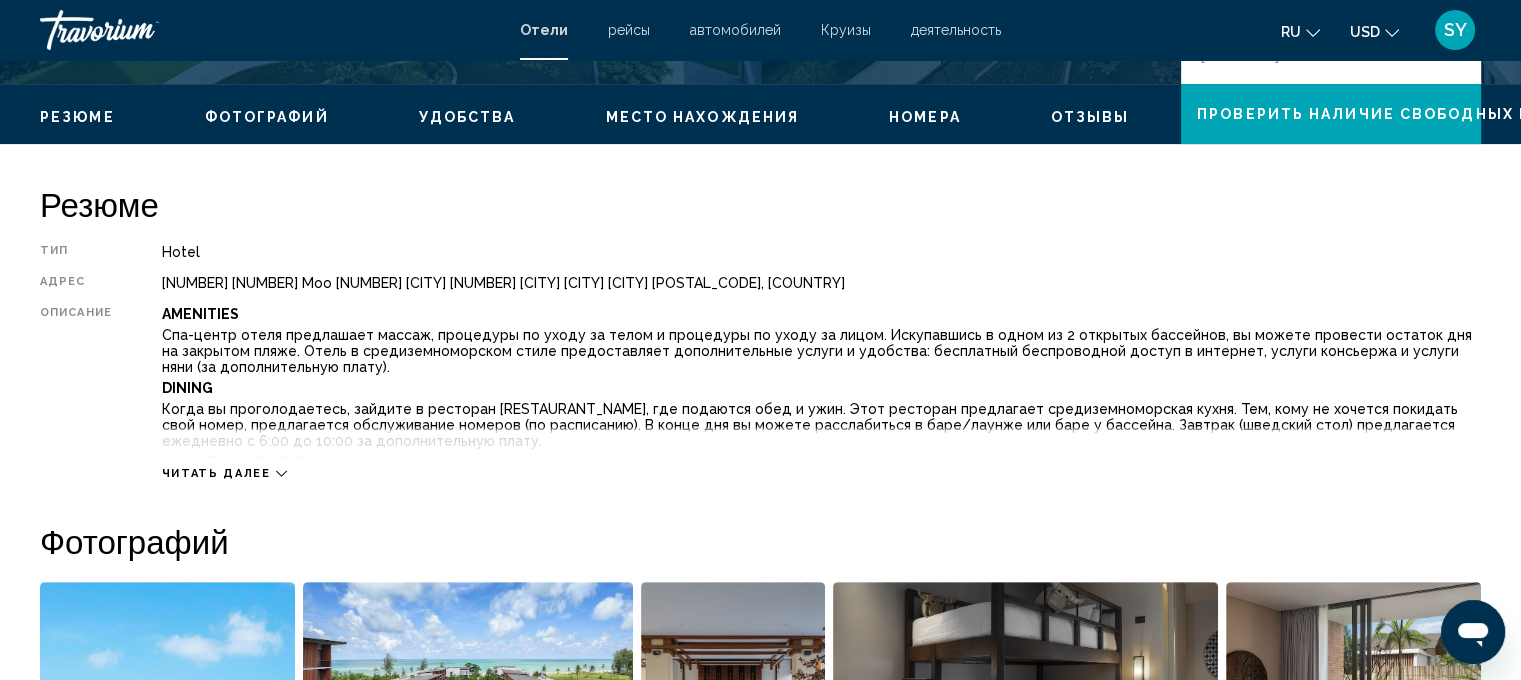 click 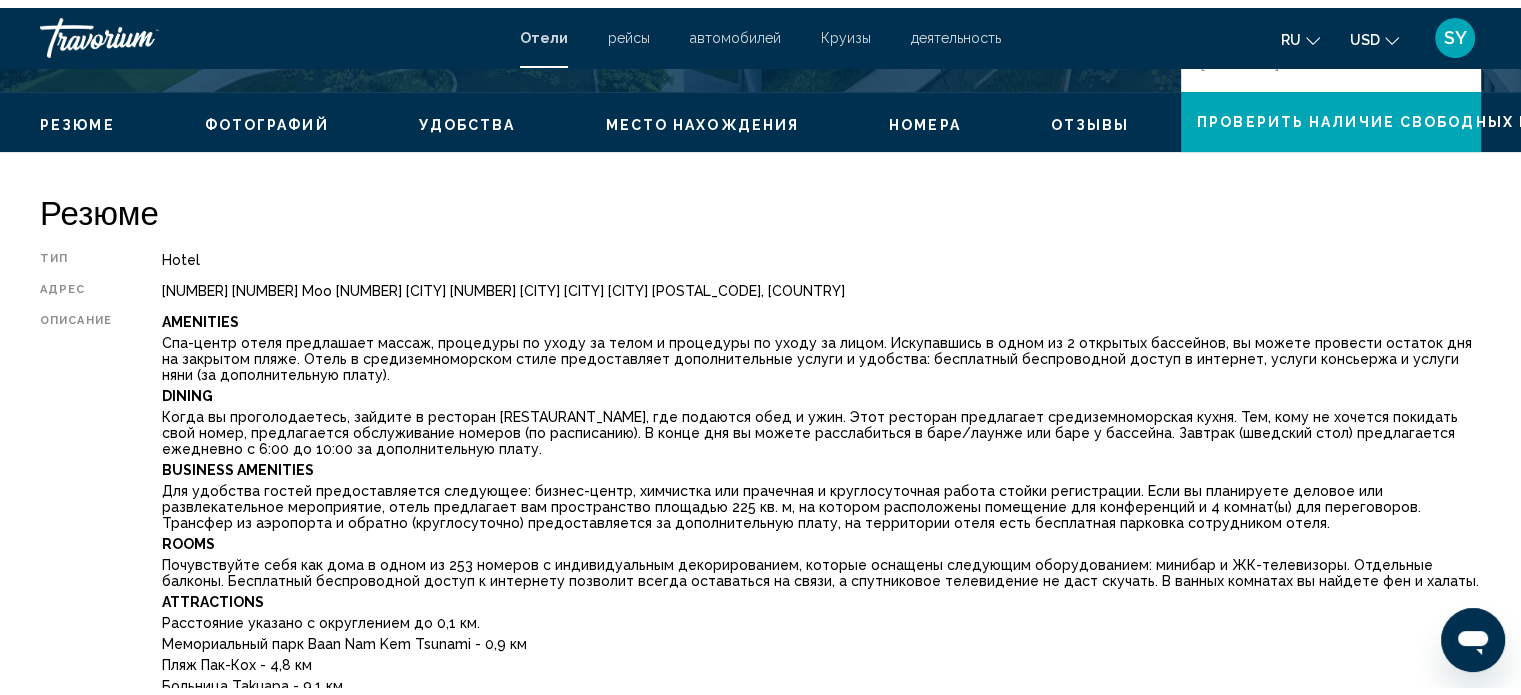 scroll, scrollTop: 676, scrollLeft: 0, axis: vertical 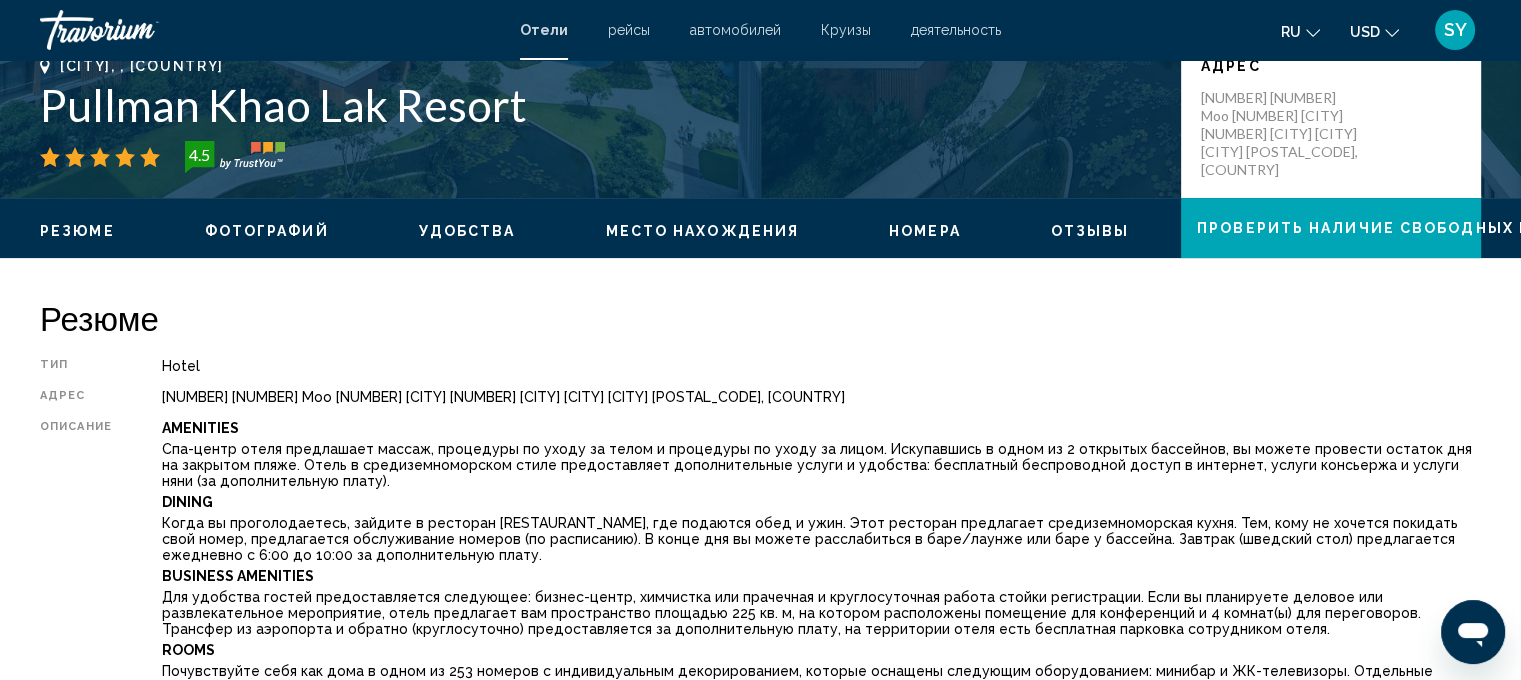 click on "Удобства" at bounding box center (467, 231) 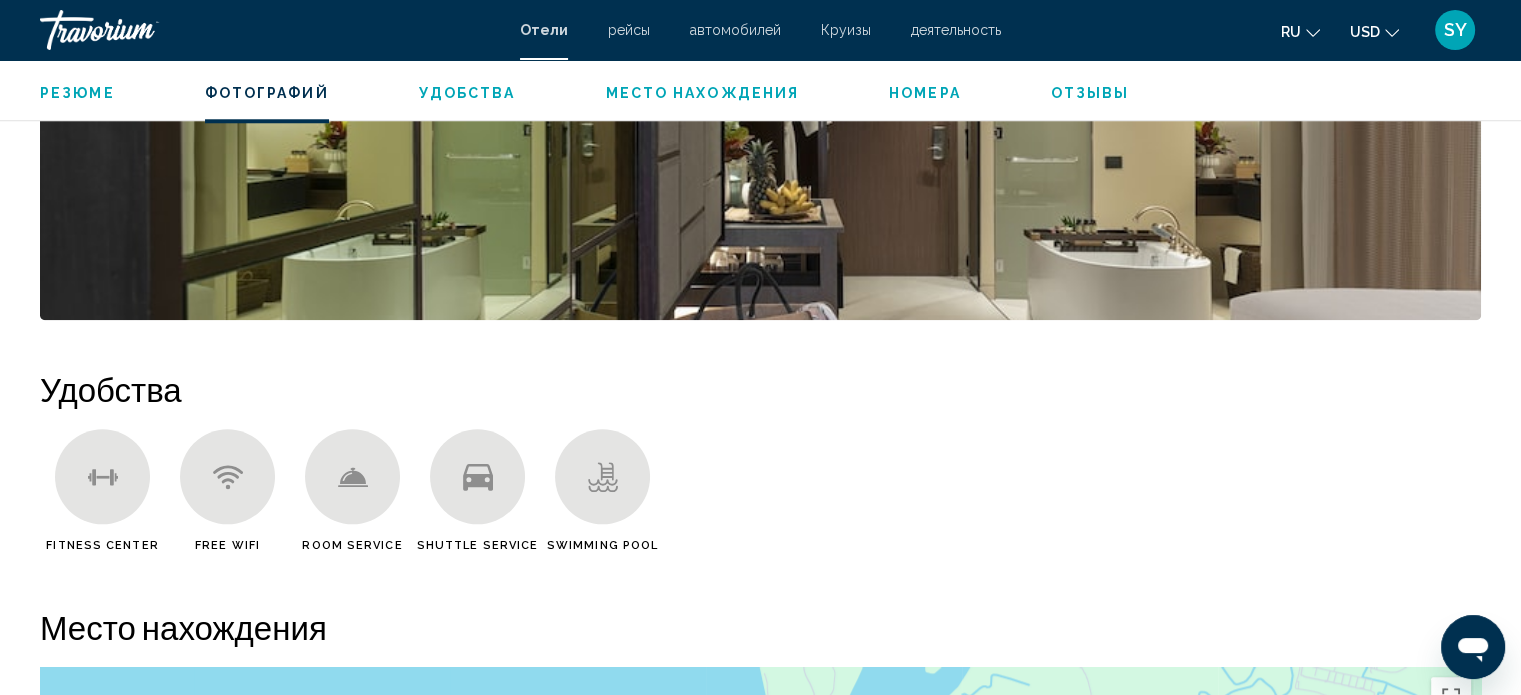 scroll, scrollTop: 2200, scrollLeft: 0, axis: vertical 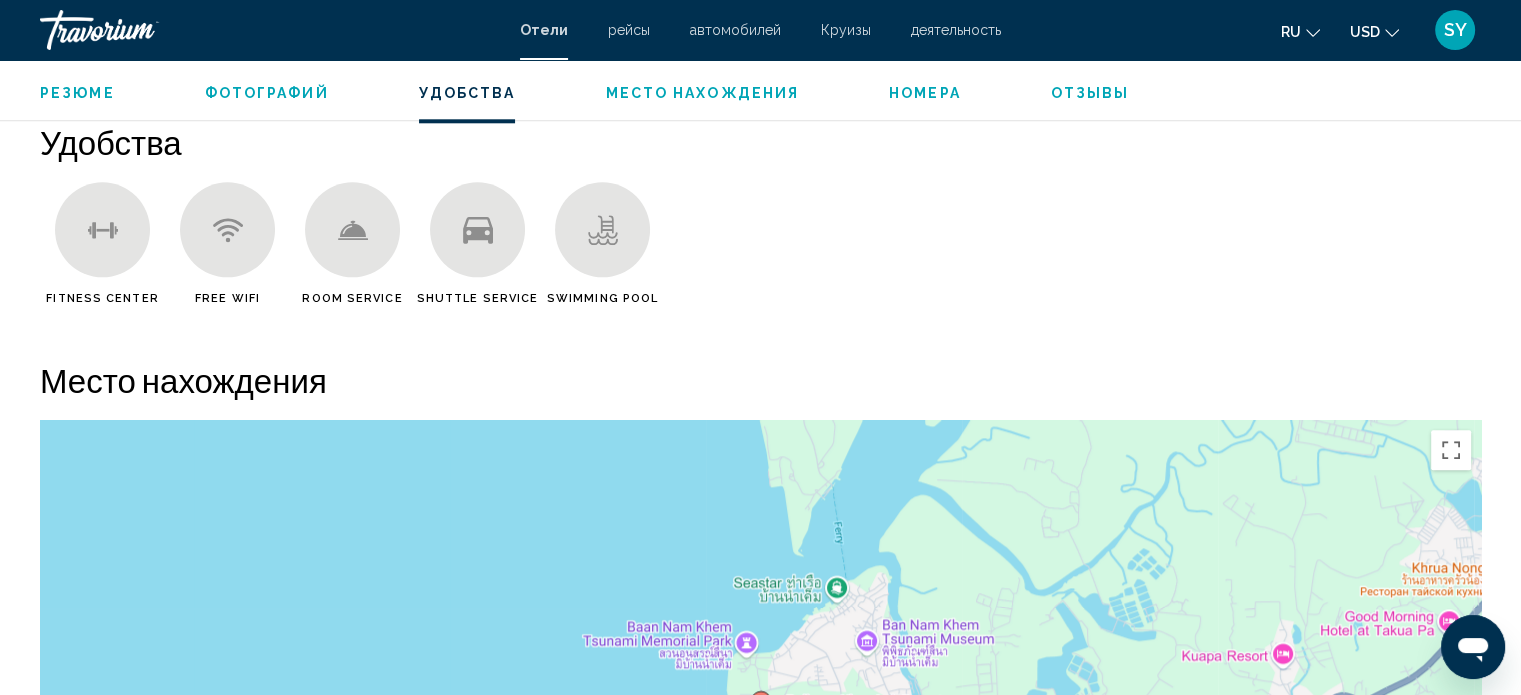 click on "Номера" at bounding box center (925, 93) 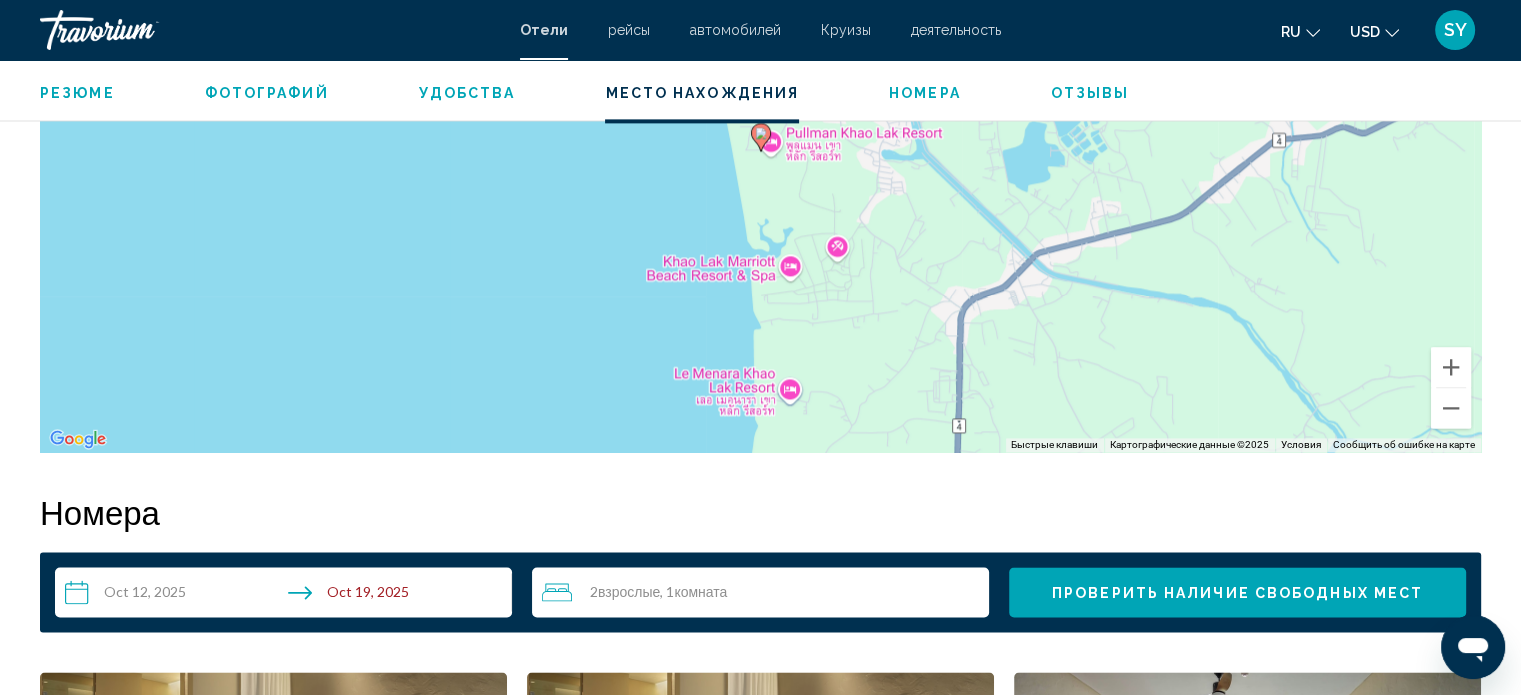 scroll, scrollTop: 2740, scrollLeft: 0, axis: vertical 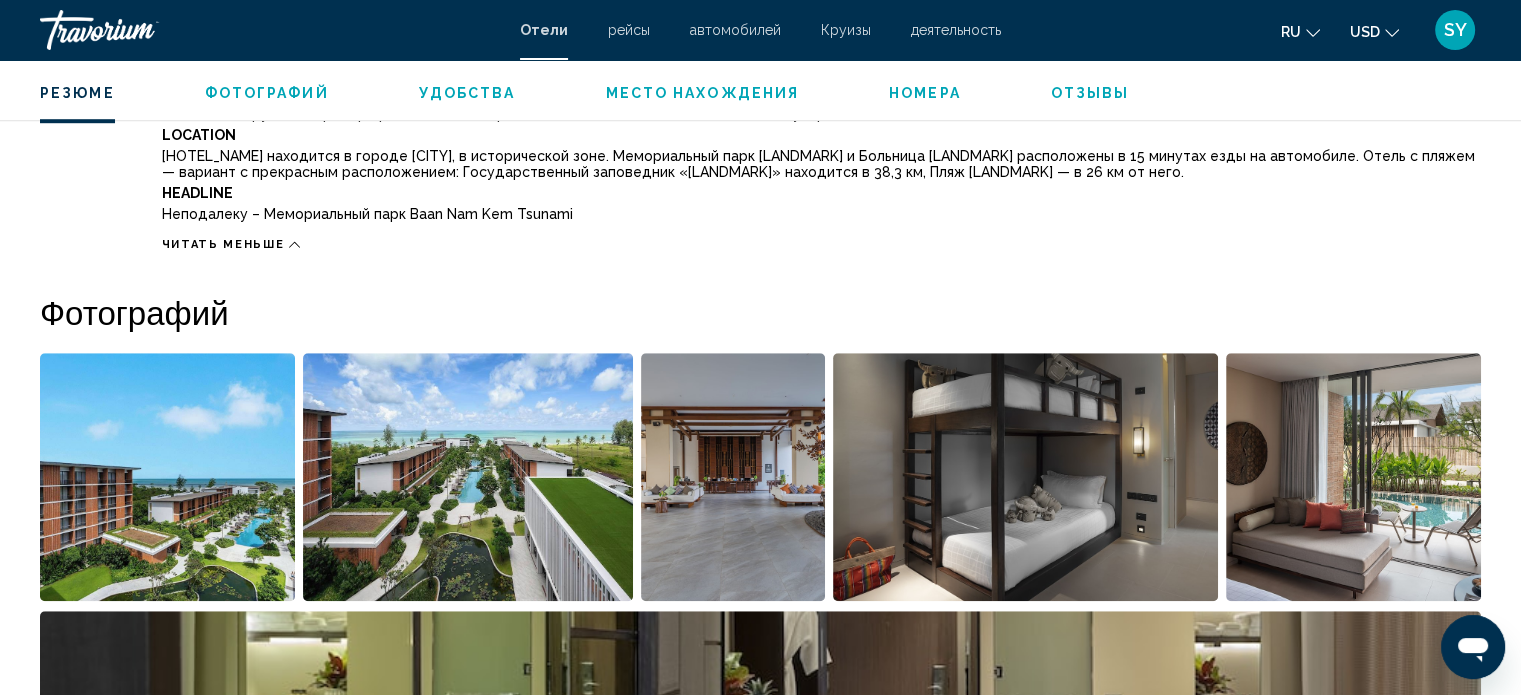 click on "Номера" at bounding box center [925, 93] 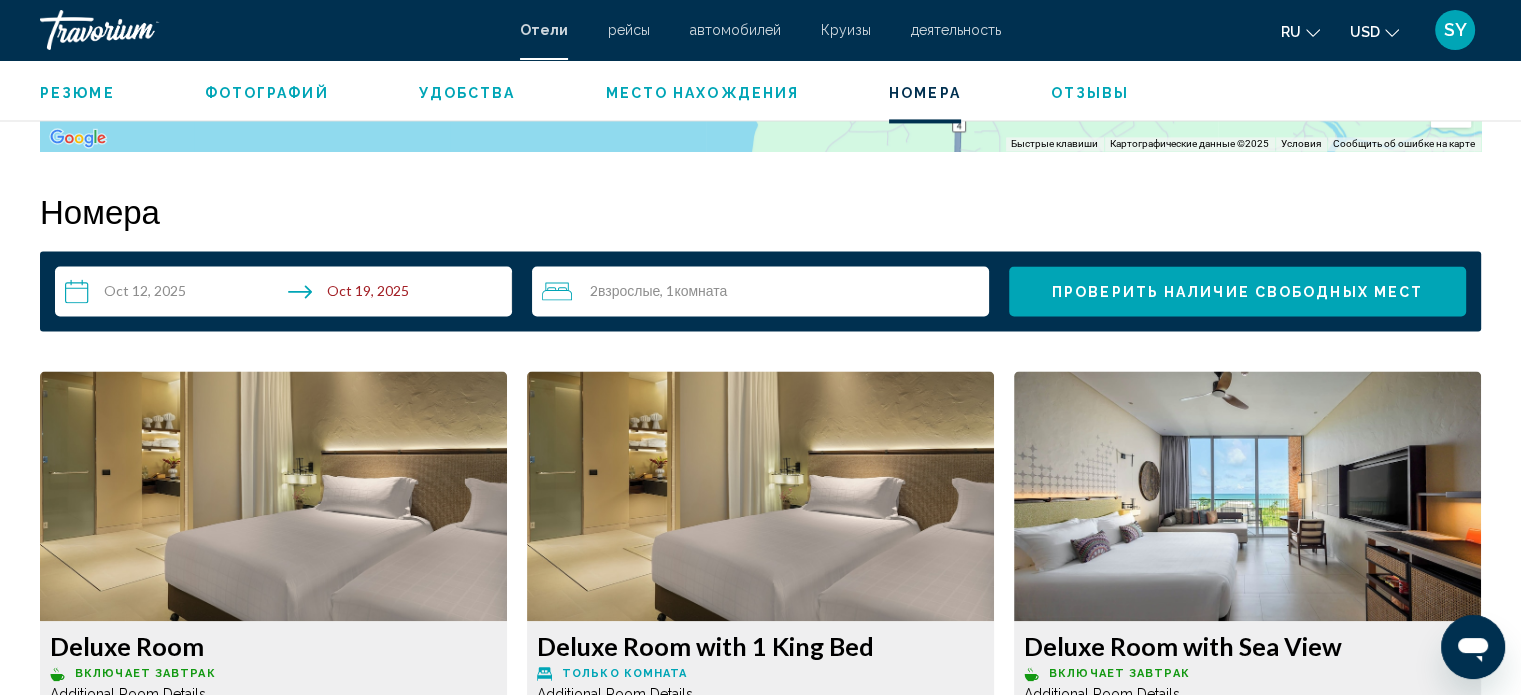 scroll, scrollTop: 3140, scrollLeft: 0, axis: vertical 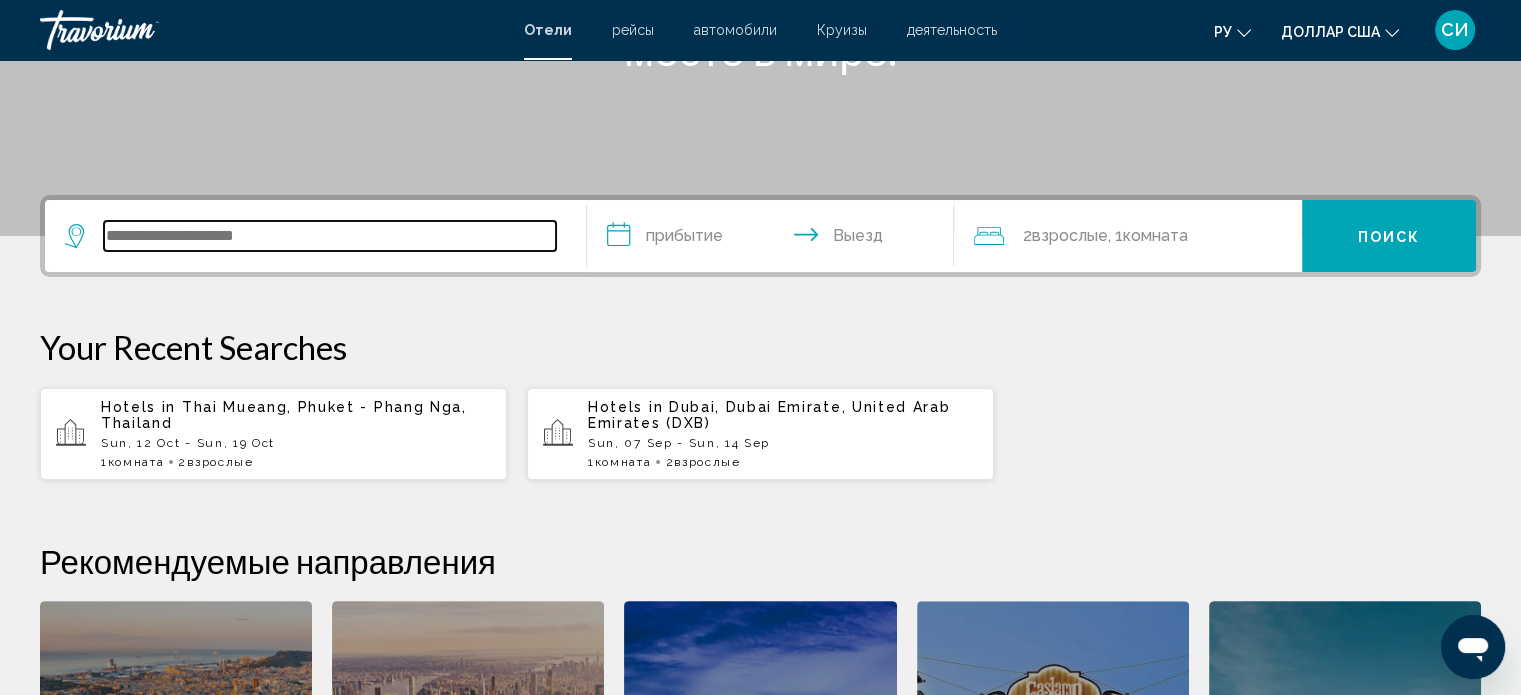 click at bounding box center [330, 236] 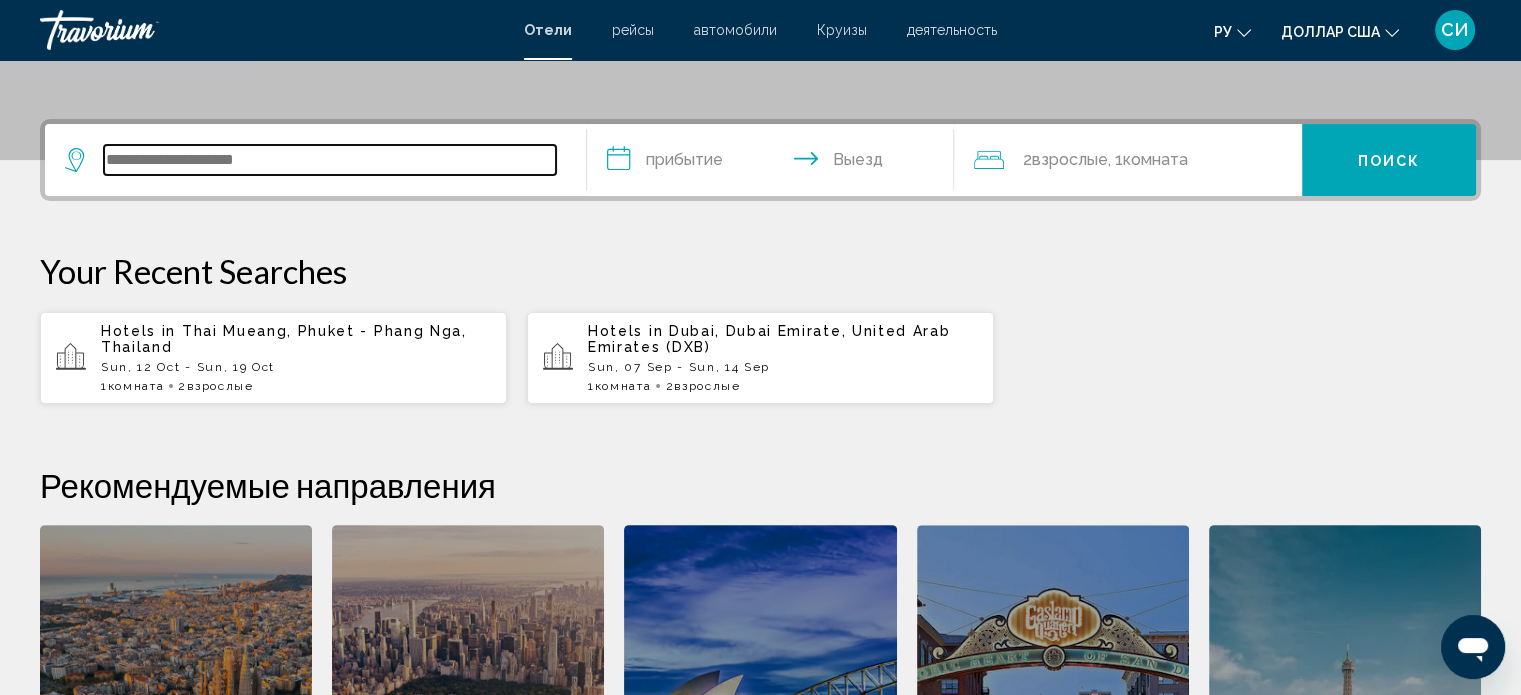 scroll, scrollTop: 493, scrollLeft: 0, axis: vertical 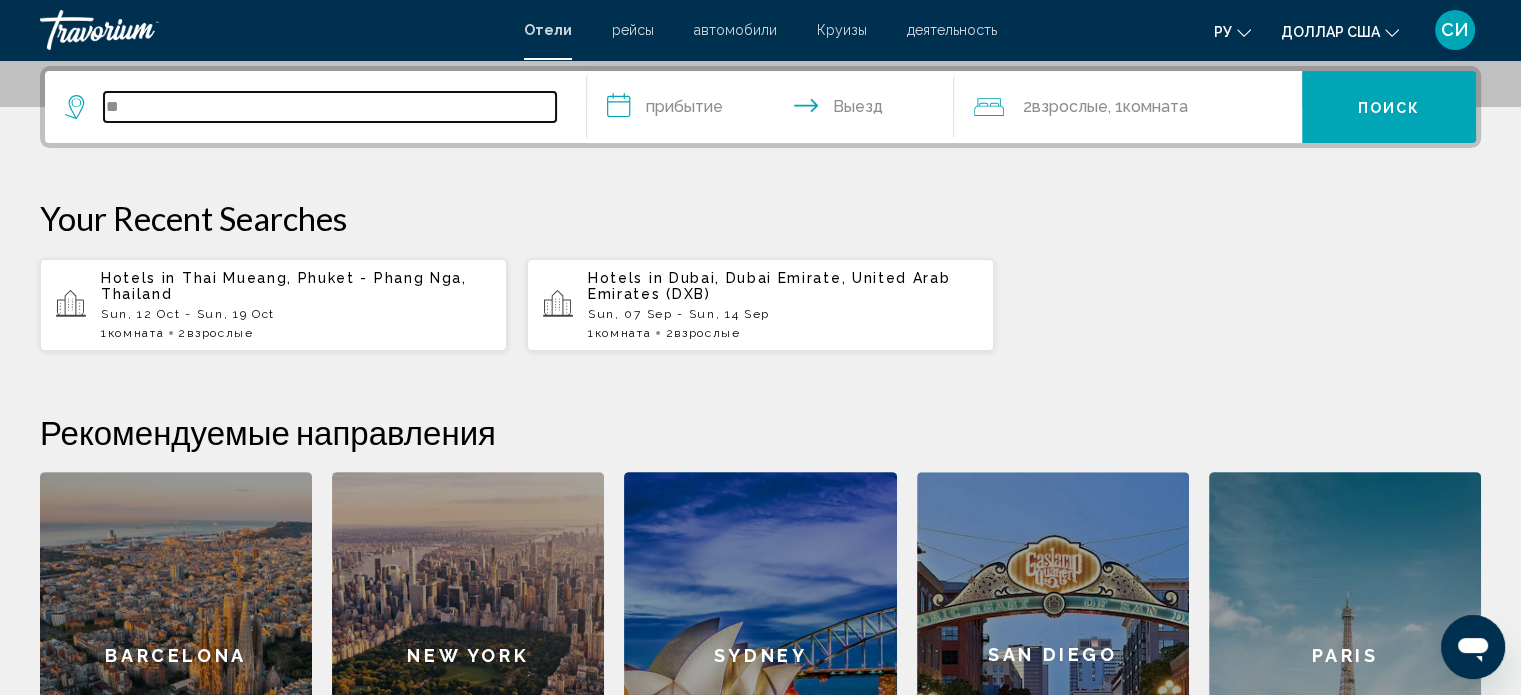 type on "*" 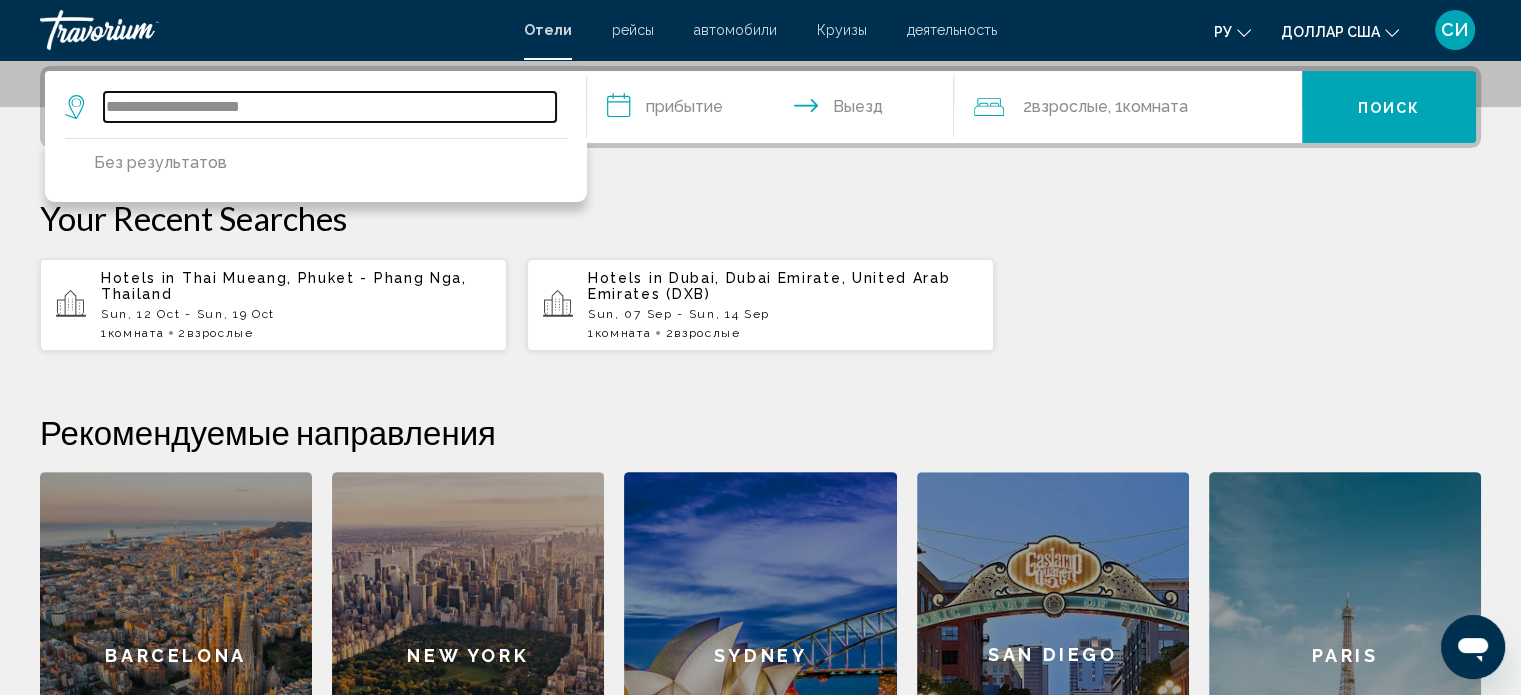 click on "**********" at bounding box center (330, 107) 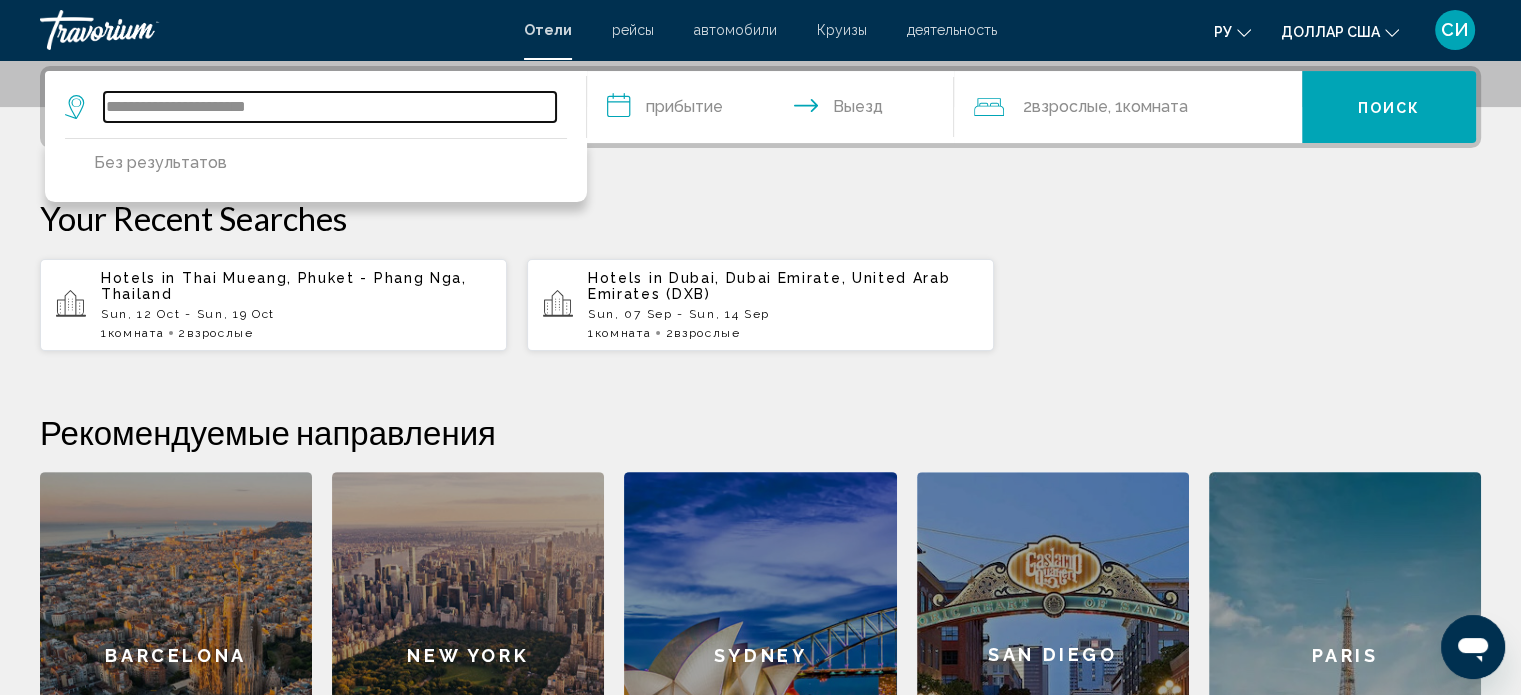 click on "**********" at bounding box center [330, 107] 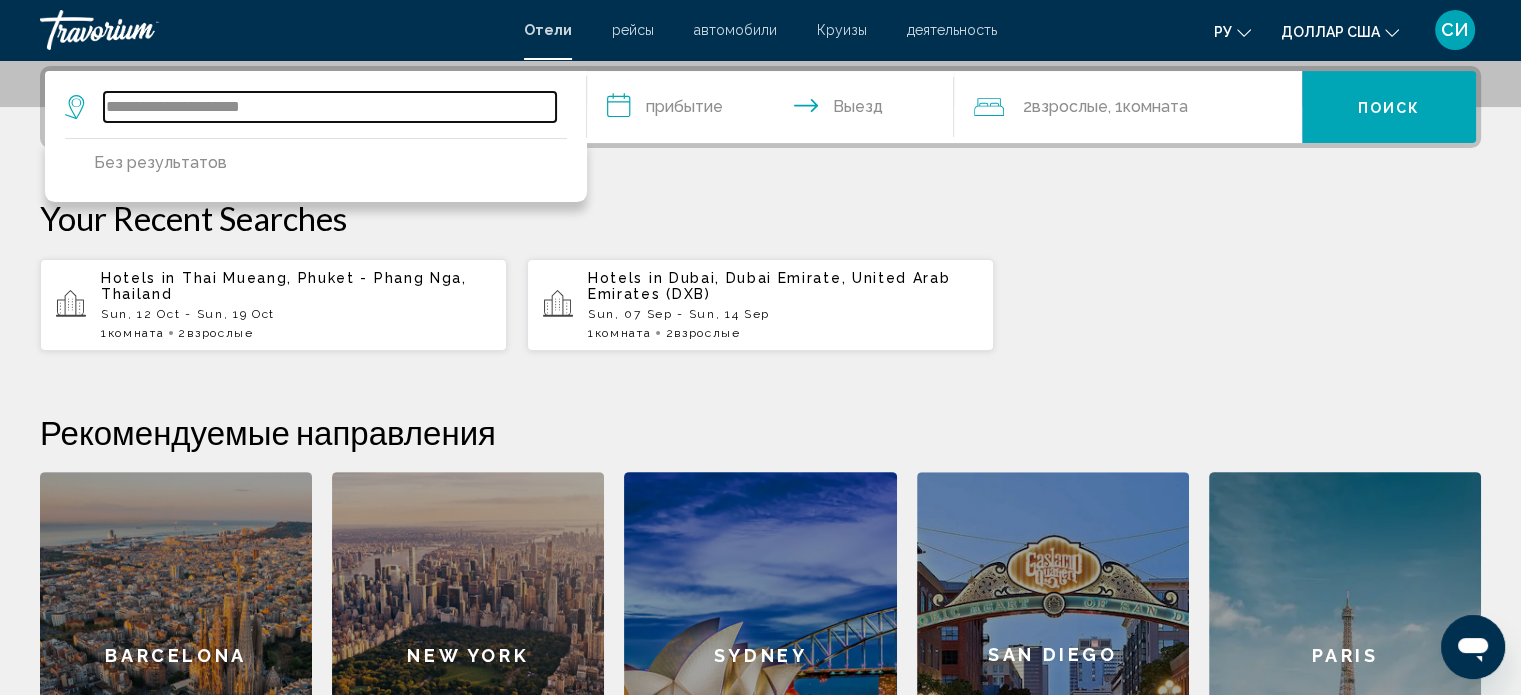 click on "**********" at bounding box center (330, 107) 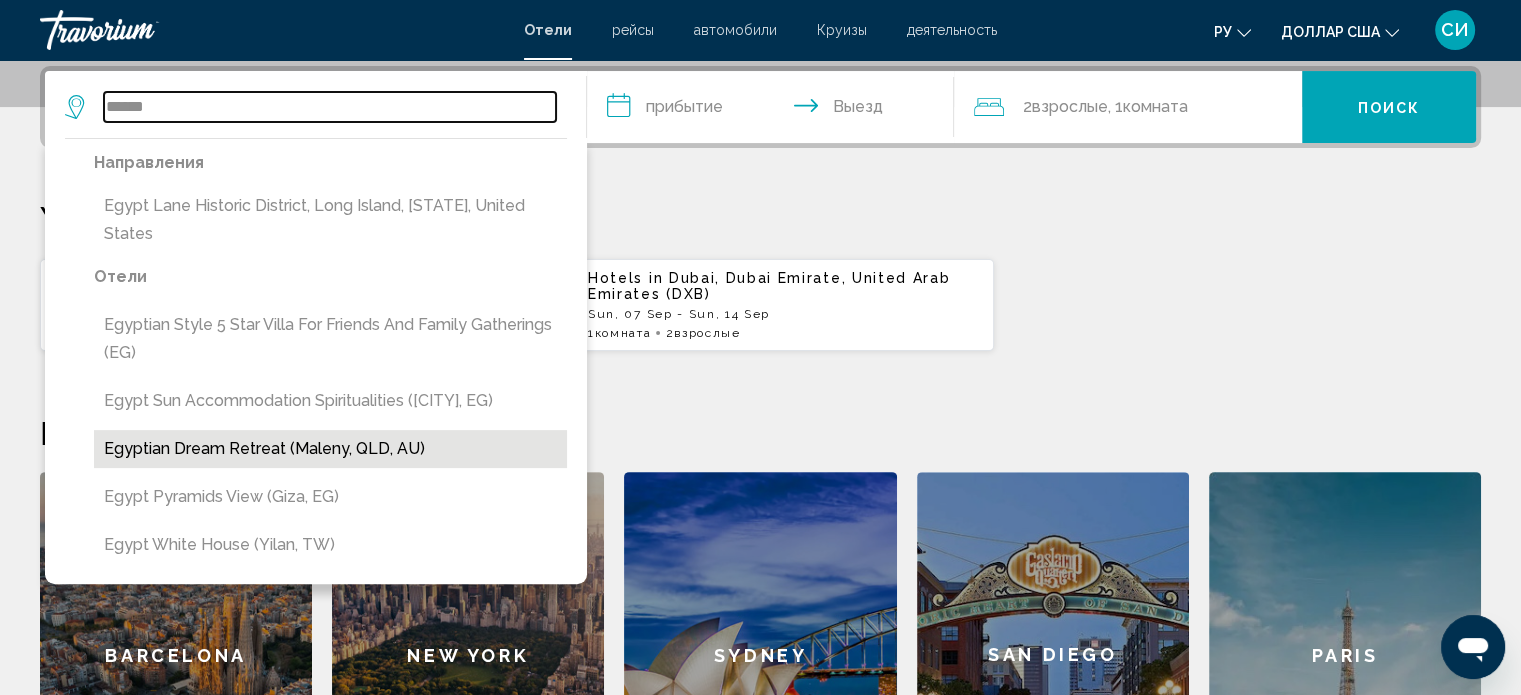 scroll, scrollTop: 93, scrollLeft: 0, axis: vertical 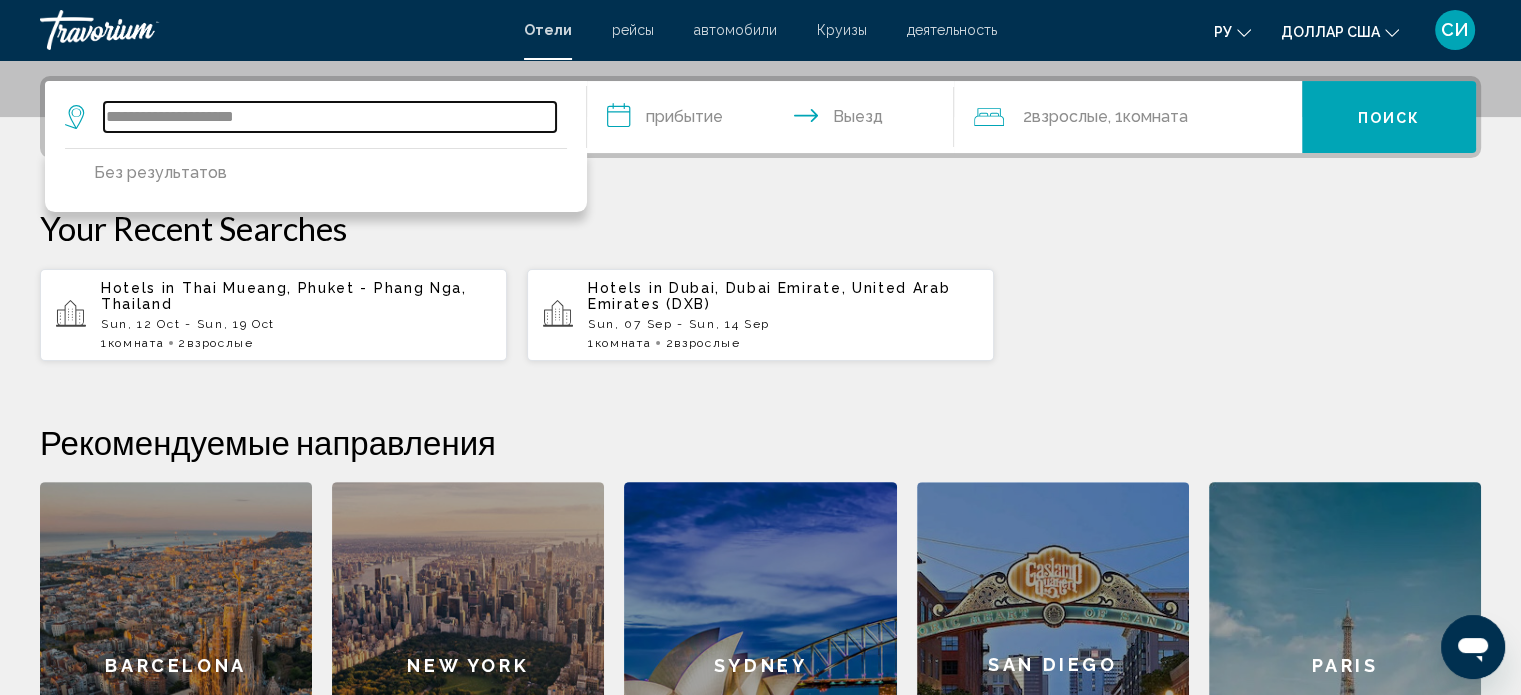 click on "**********" at bounding box center [330, 117] 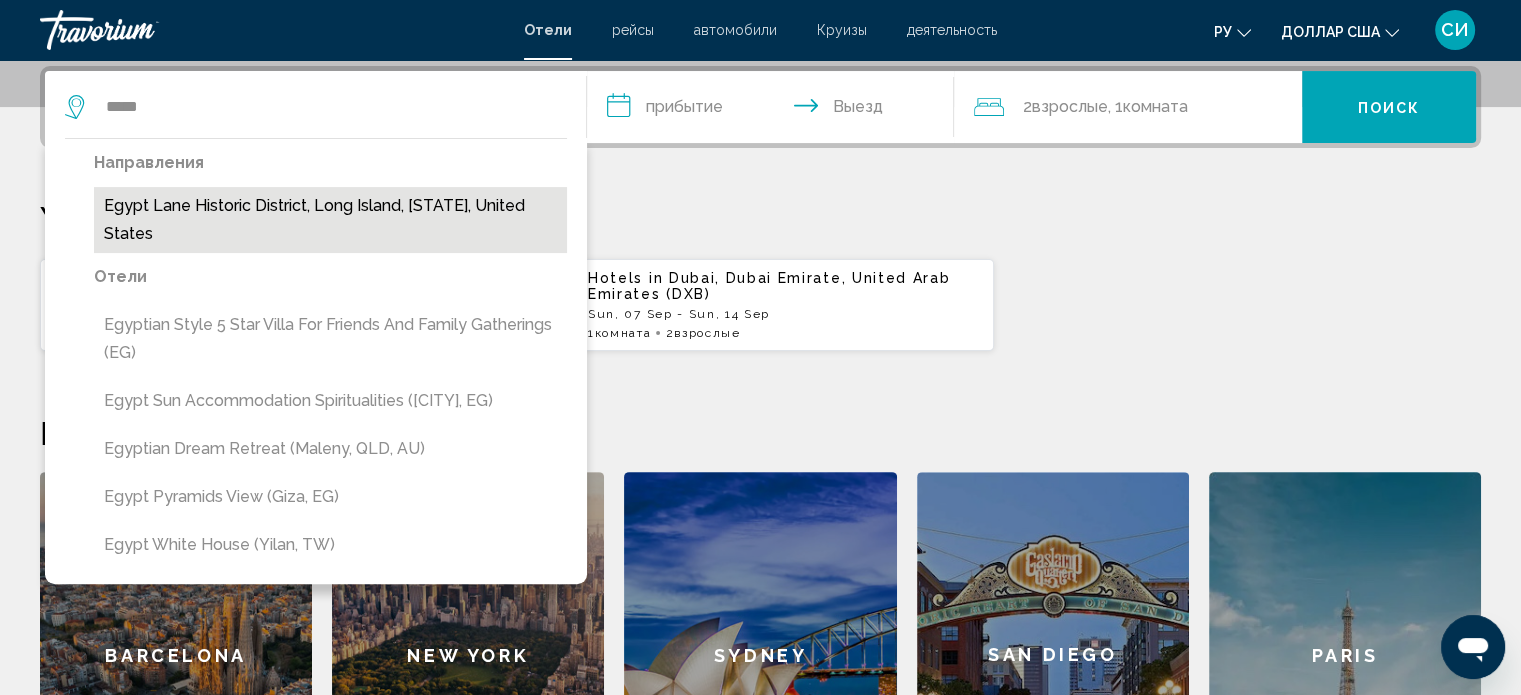 click on "Egypt Lane Historic District, Long Island, NY, United States" at bounding box center (330, 220) 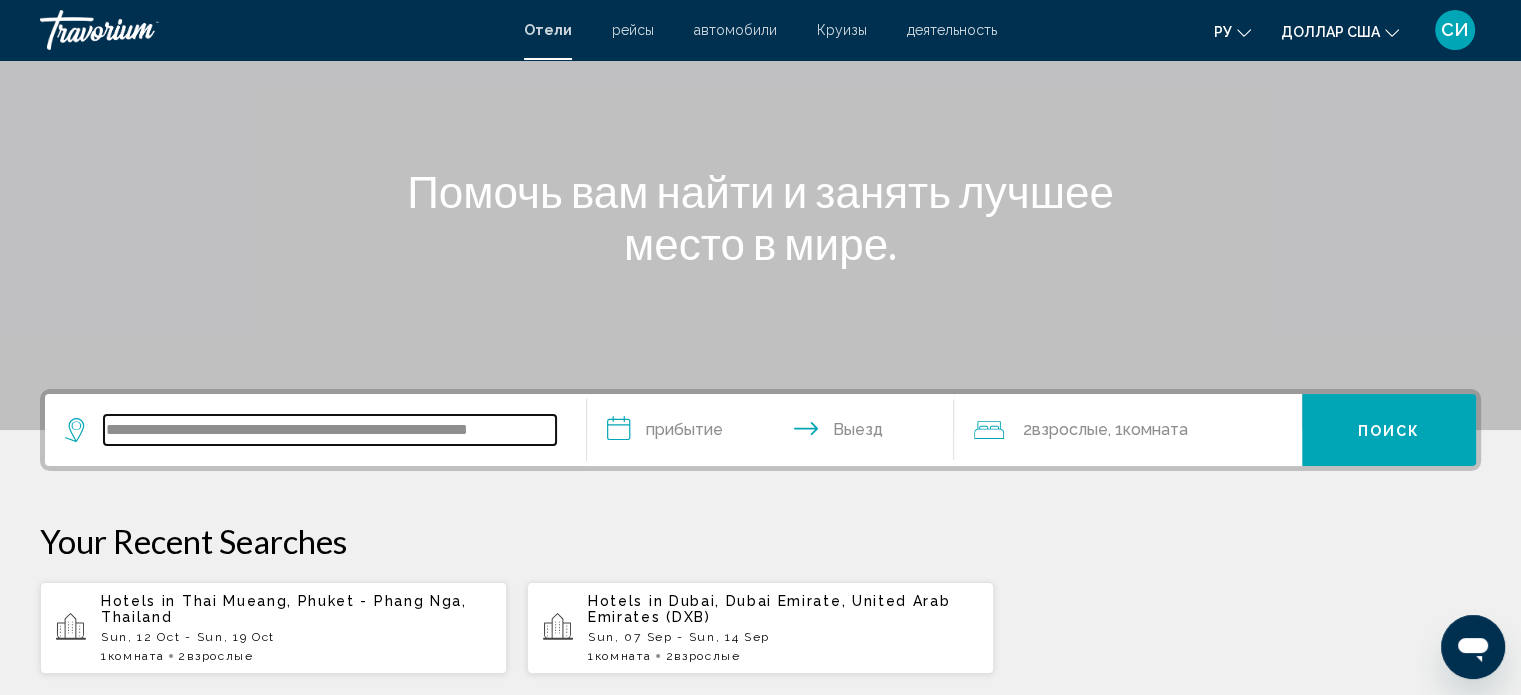 scroll, scrollTop: 200, scrollLeft: 0, axis: vertical 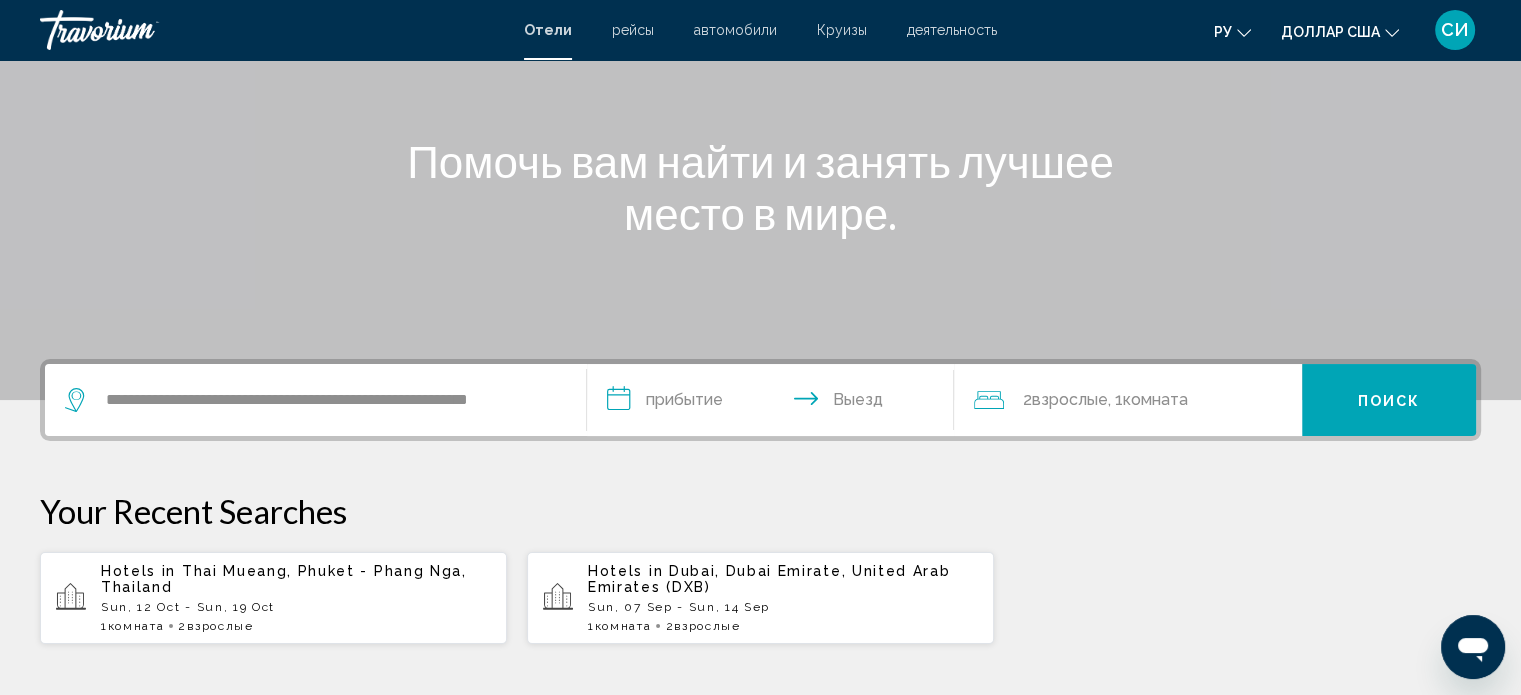 click at bounding box center [760, 100] 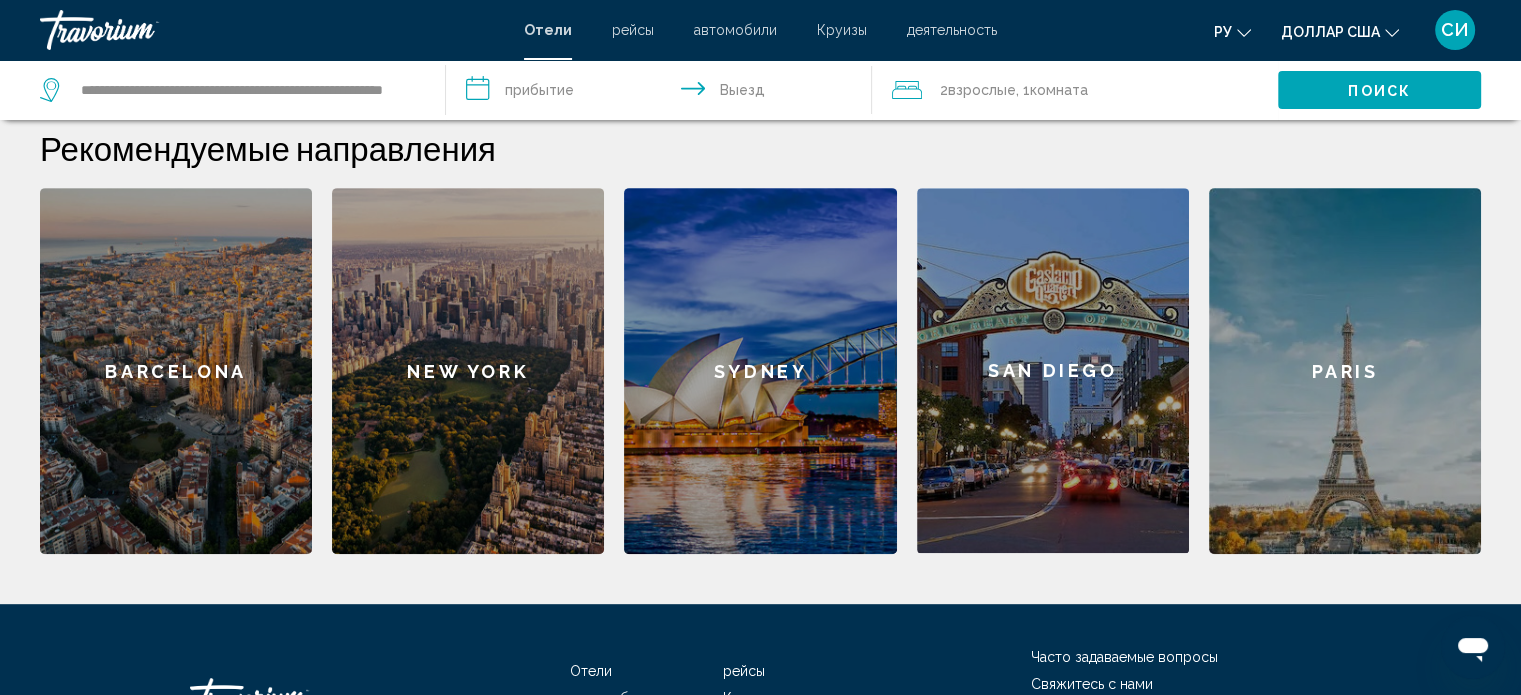 scroll, scrollTop: 730, scrollLeft: 0, axis: vertical 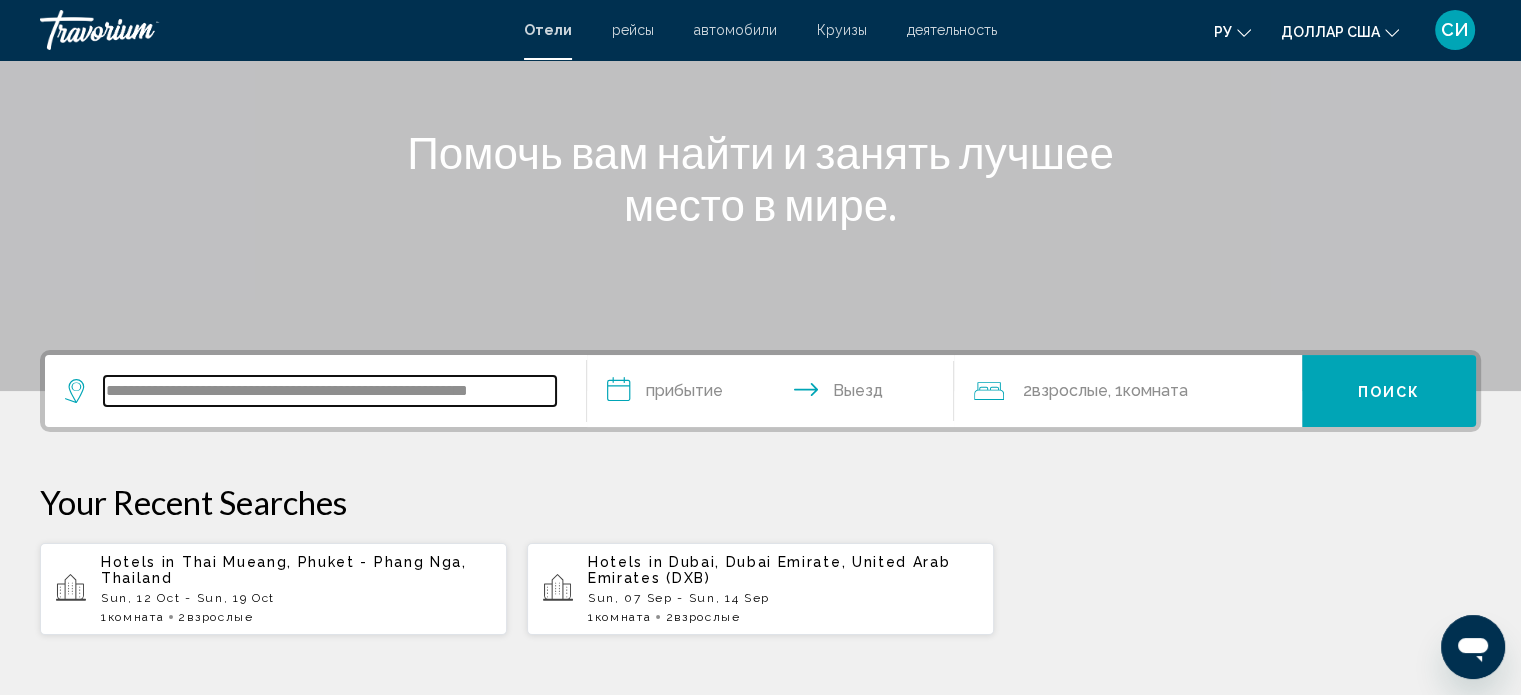 click on "**********" at bounding box center [330, 391] 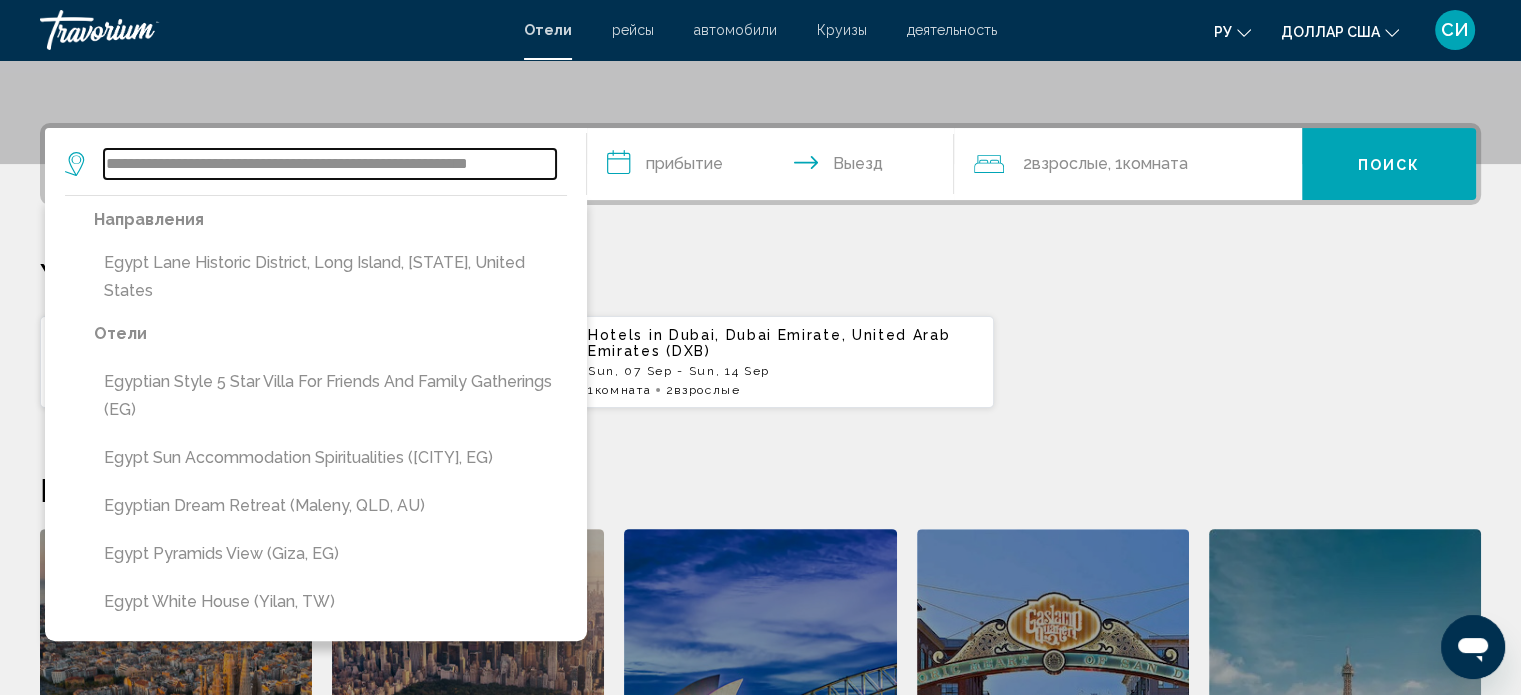 scroll, scrollTop: 493, scrollLeft: 0, axis: vertical 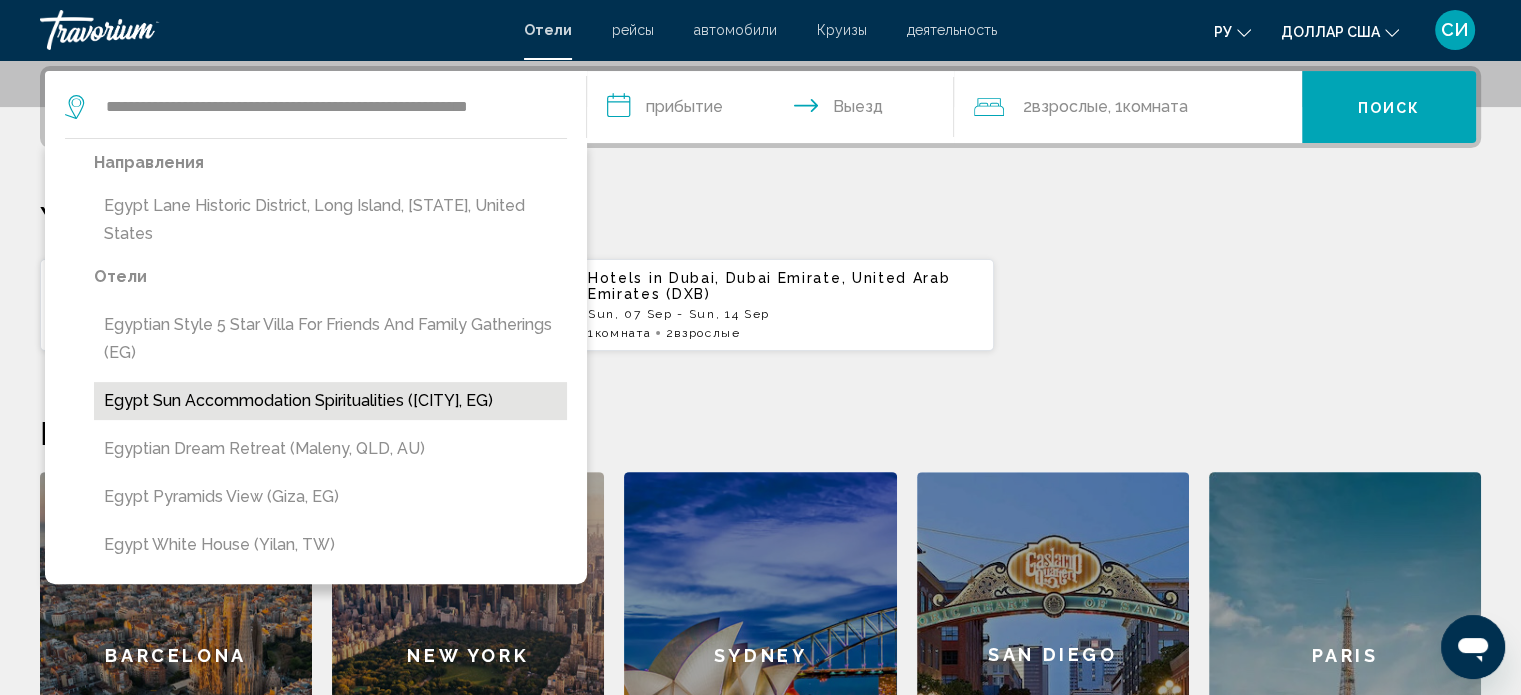 click on "Egypt sun accommodation Spiritualities (Luxor, EG)" at bounding box center (330, 401) 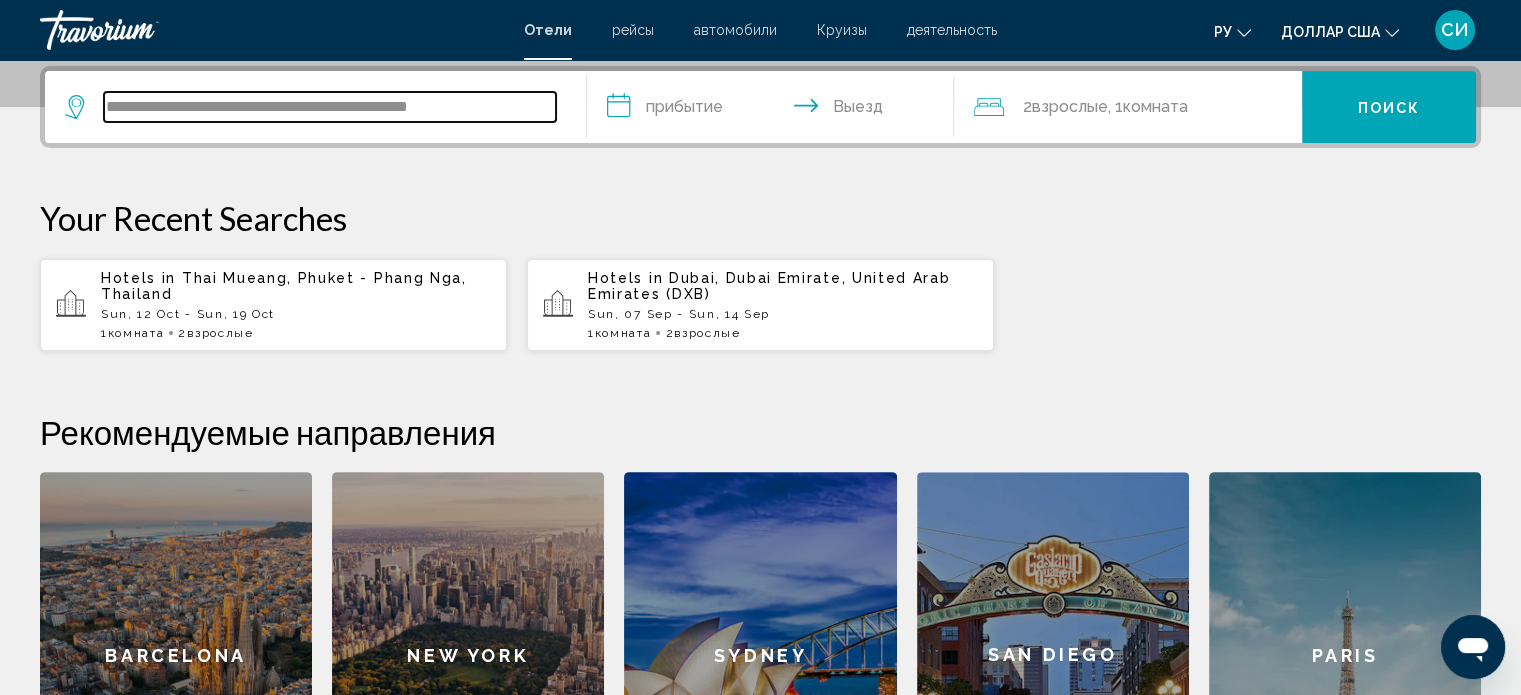 click on "**********" at bounding box center [330, 107] 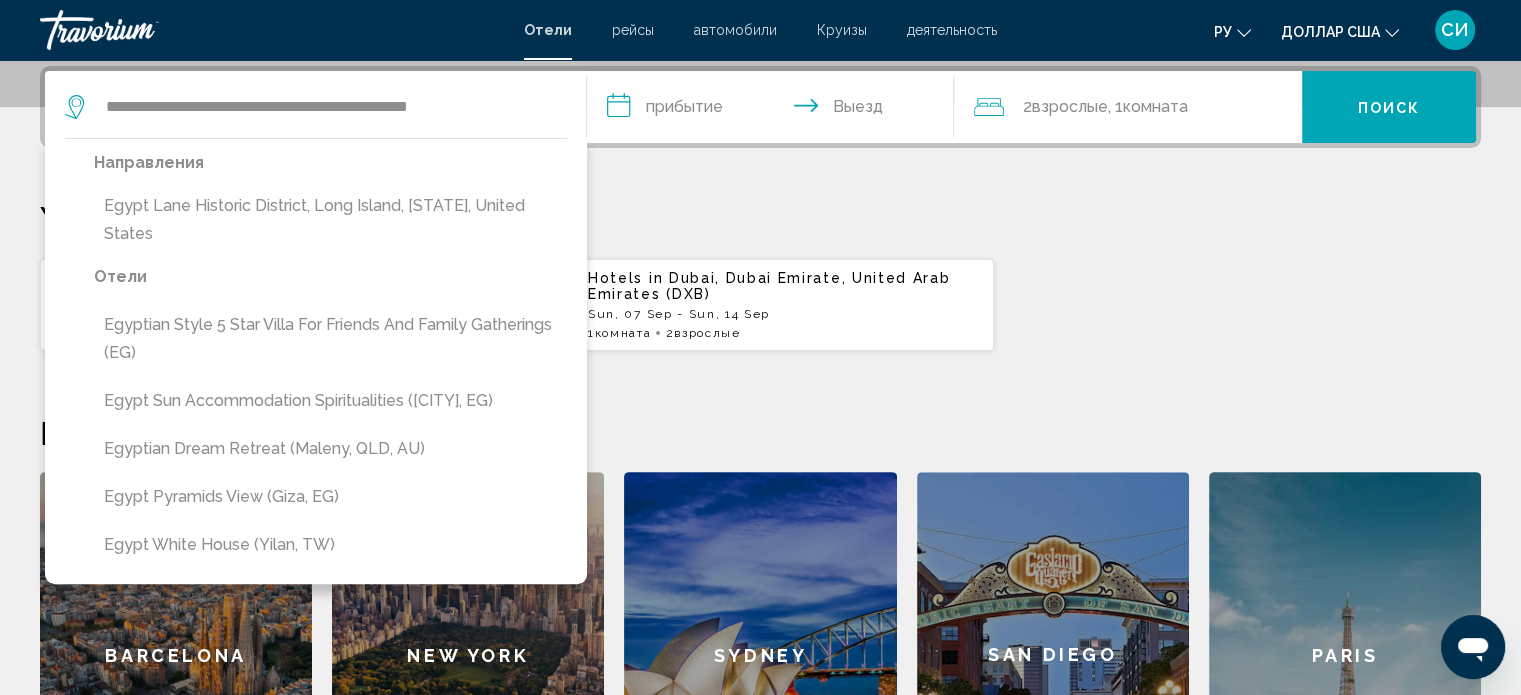 click on "**********" at bounding box center [775, 110] 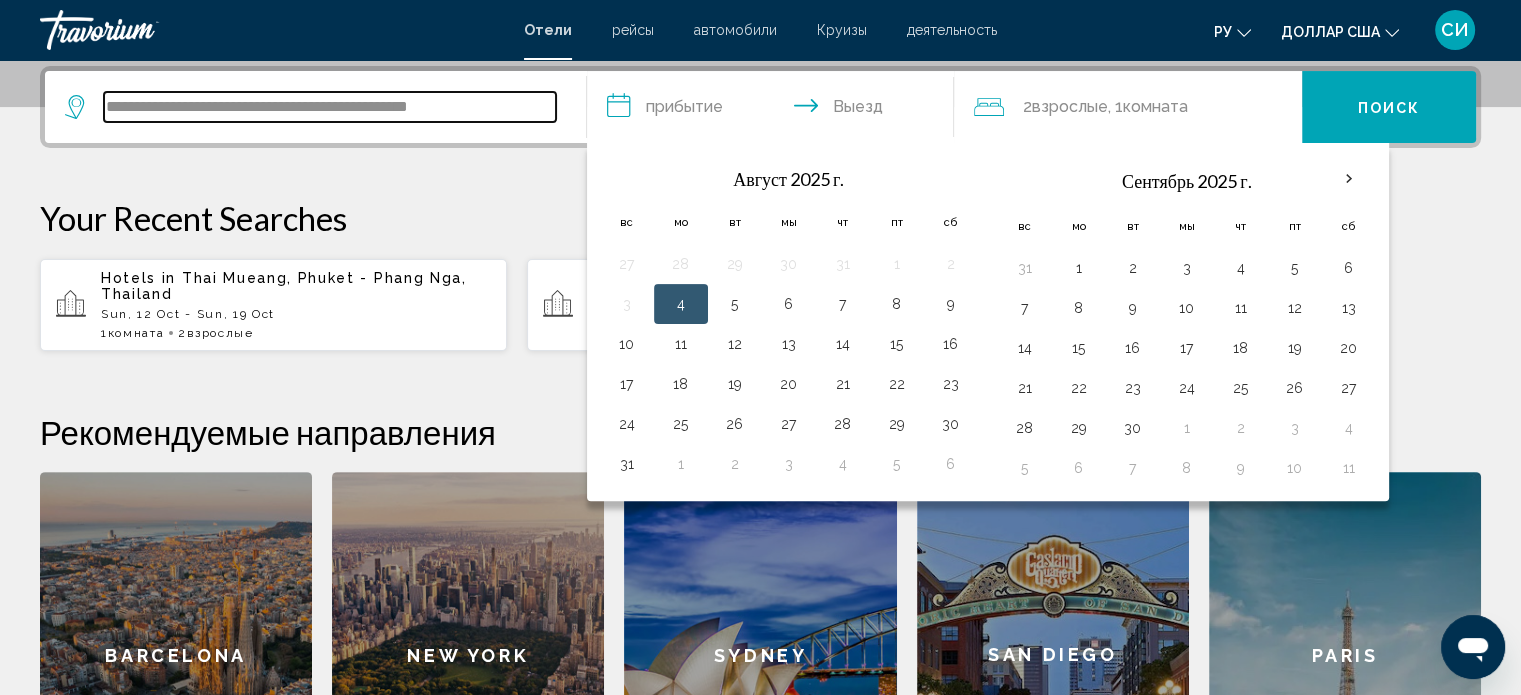 click on "**********" at bounding box center (330, 107) 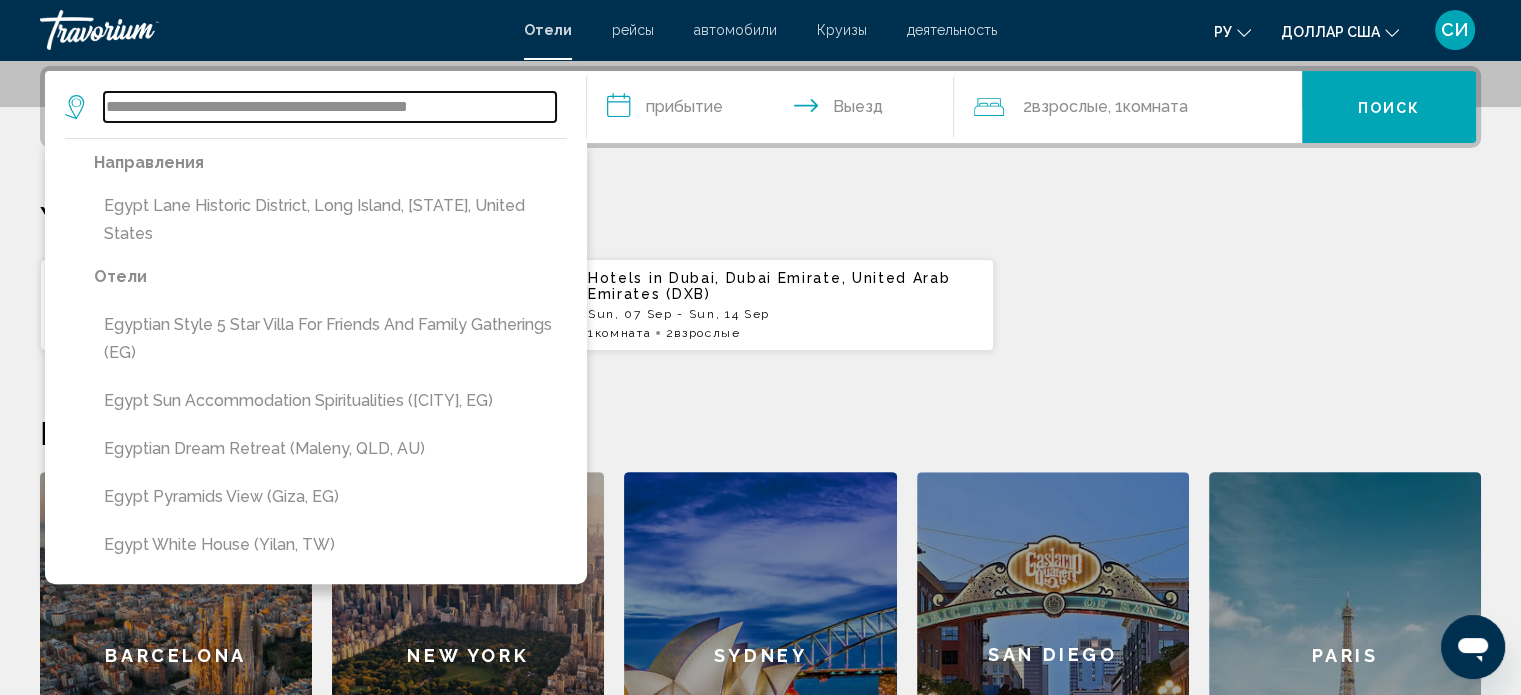 drag, startPoint x: 495, startPoint y: 105, endPoint x: 149, endPoint y: 89, distance: 346.36975 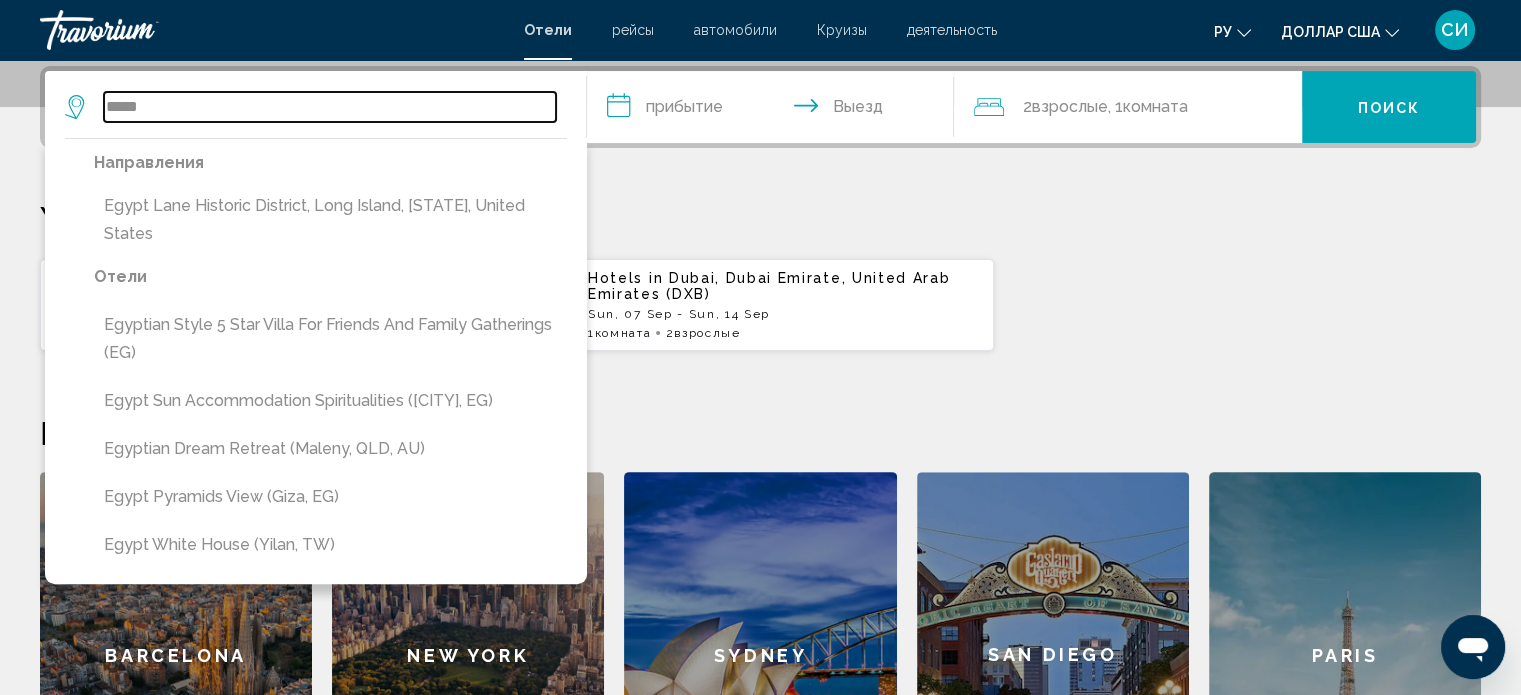 type on "*****" 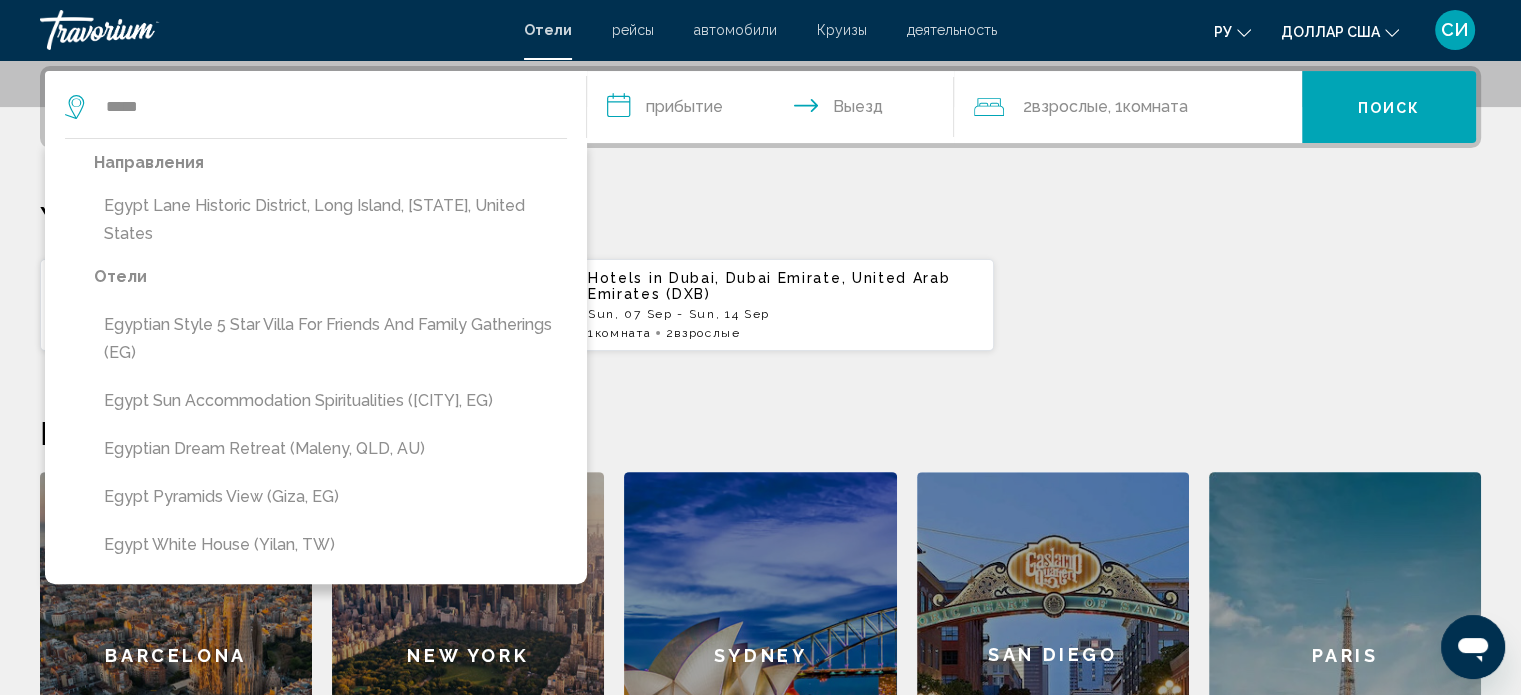 click on "**********" at bounding box center [775, 110] 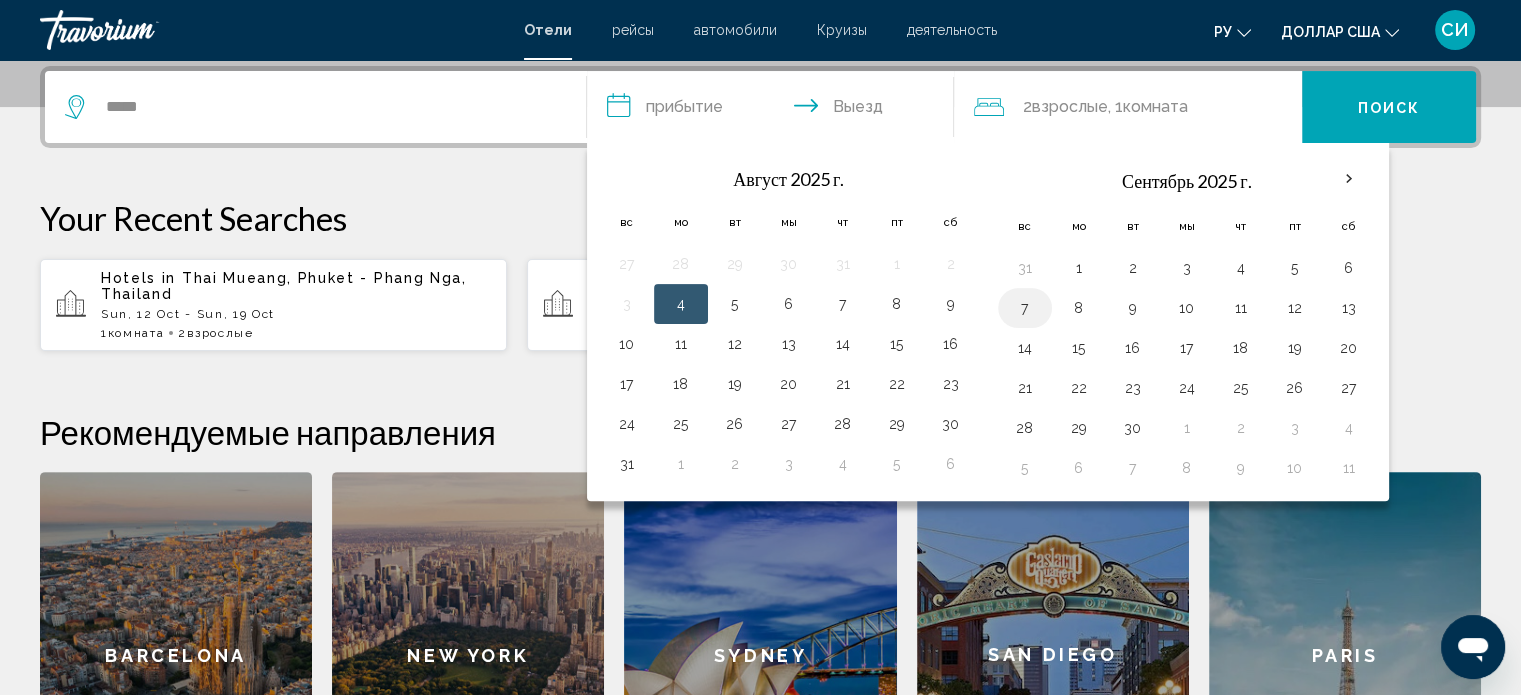 click on "7" at bounding box center [1025, 308] 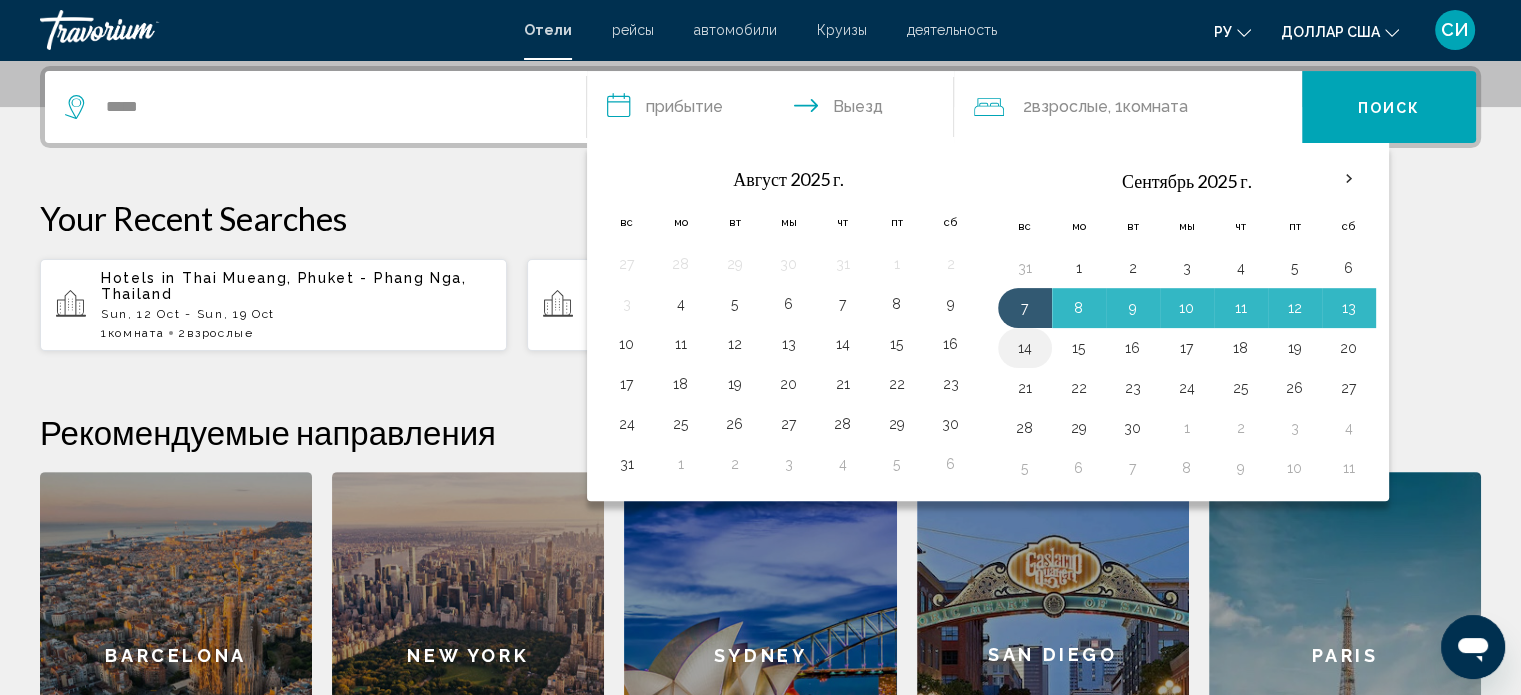 click on "14" at bounding box center [1025, 348] 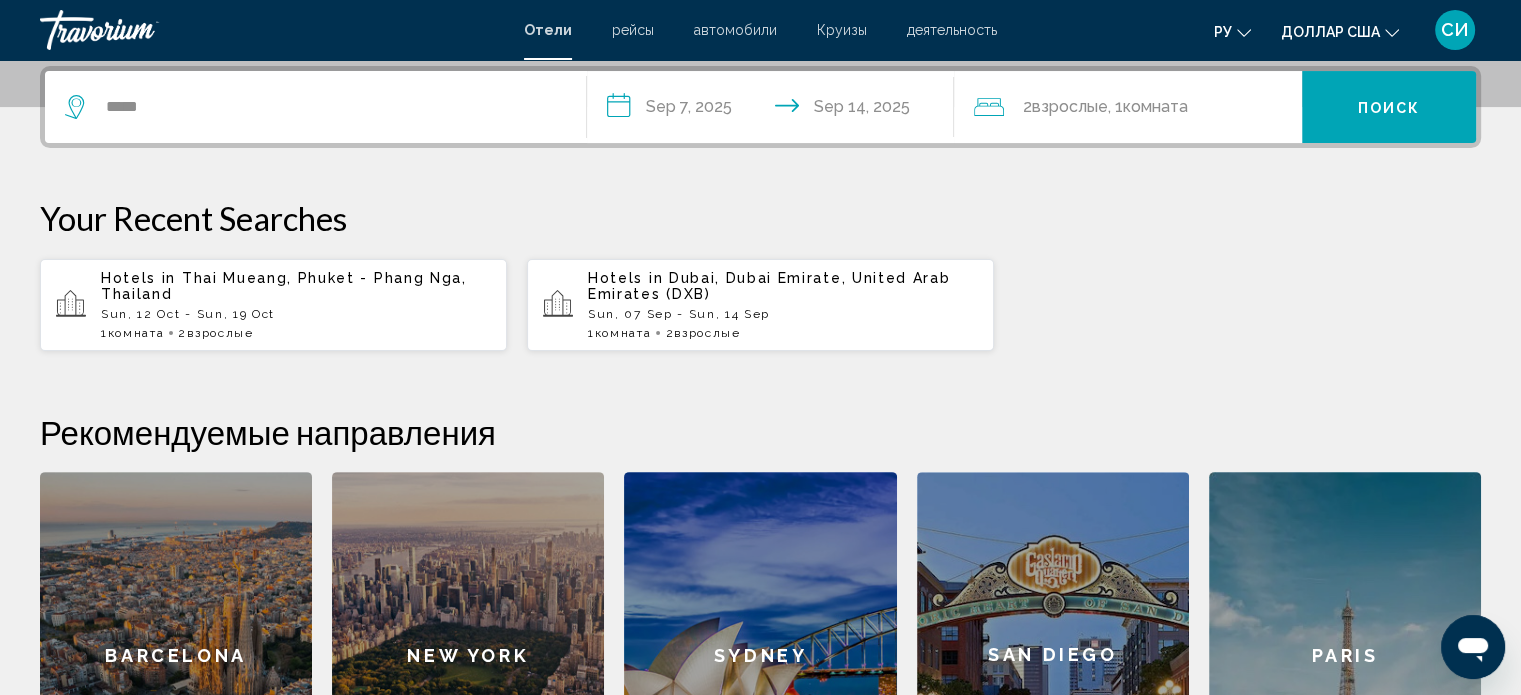 click on "Поиск" at bounding box center (1389, 107) 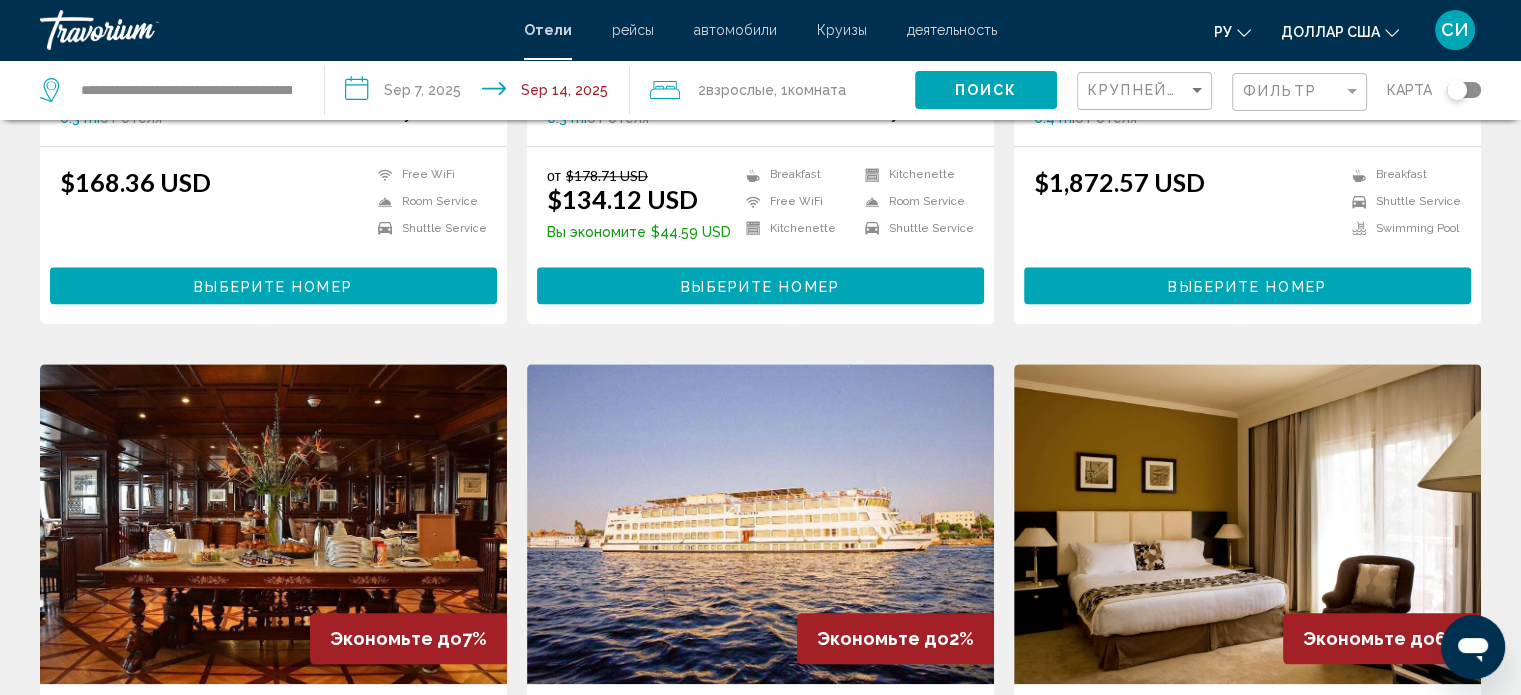 scroll, scrollTop: 1900, scrollLeft: 0, axis: vertical 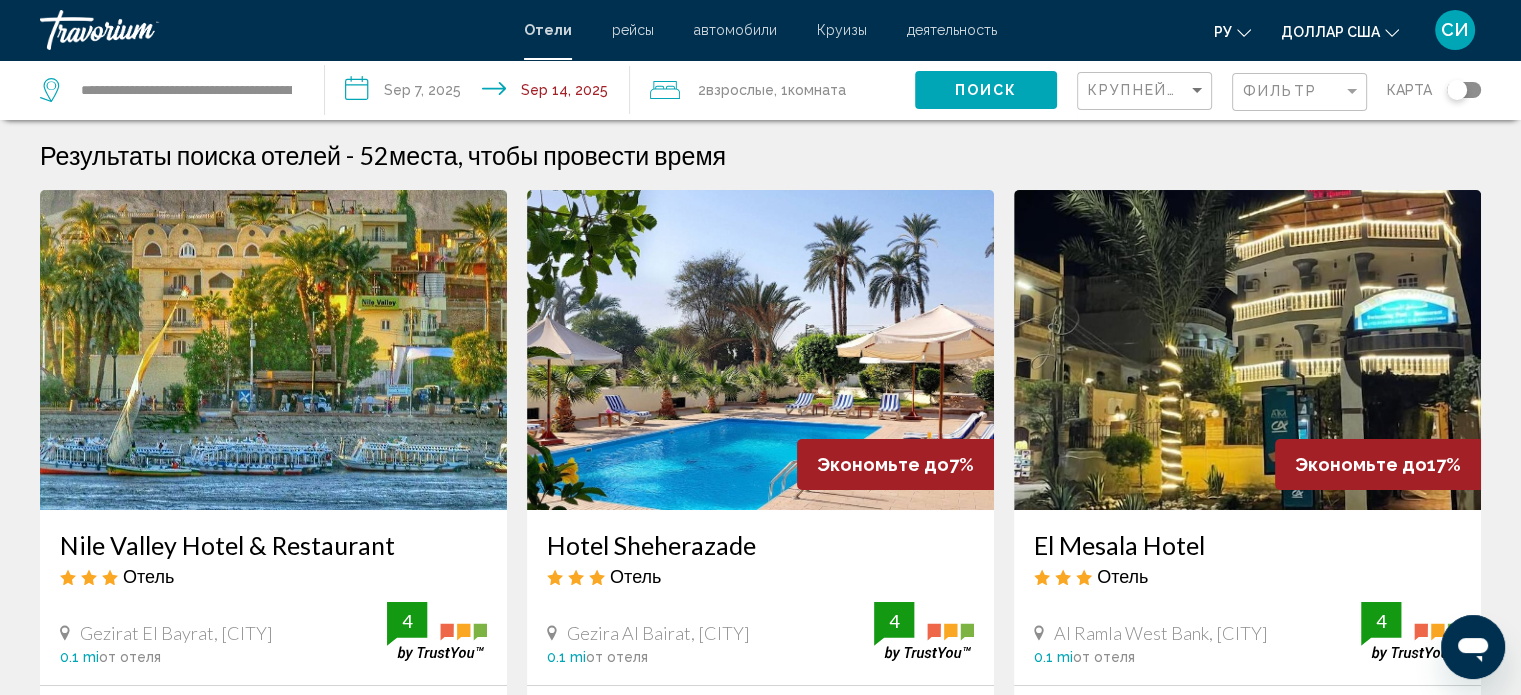 click on "**********" 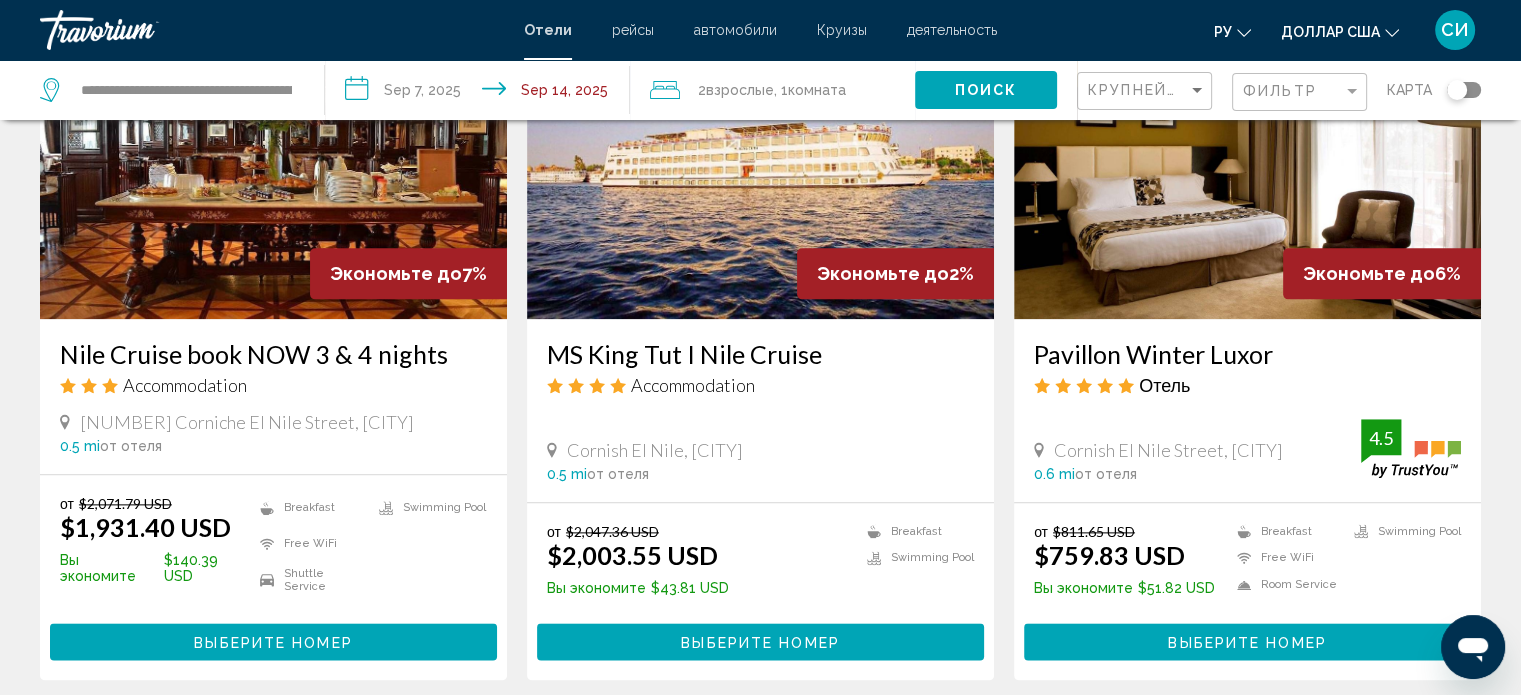 scroll, scrollTop: 2358, scrollLeft: 0, axis: vertical 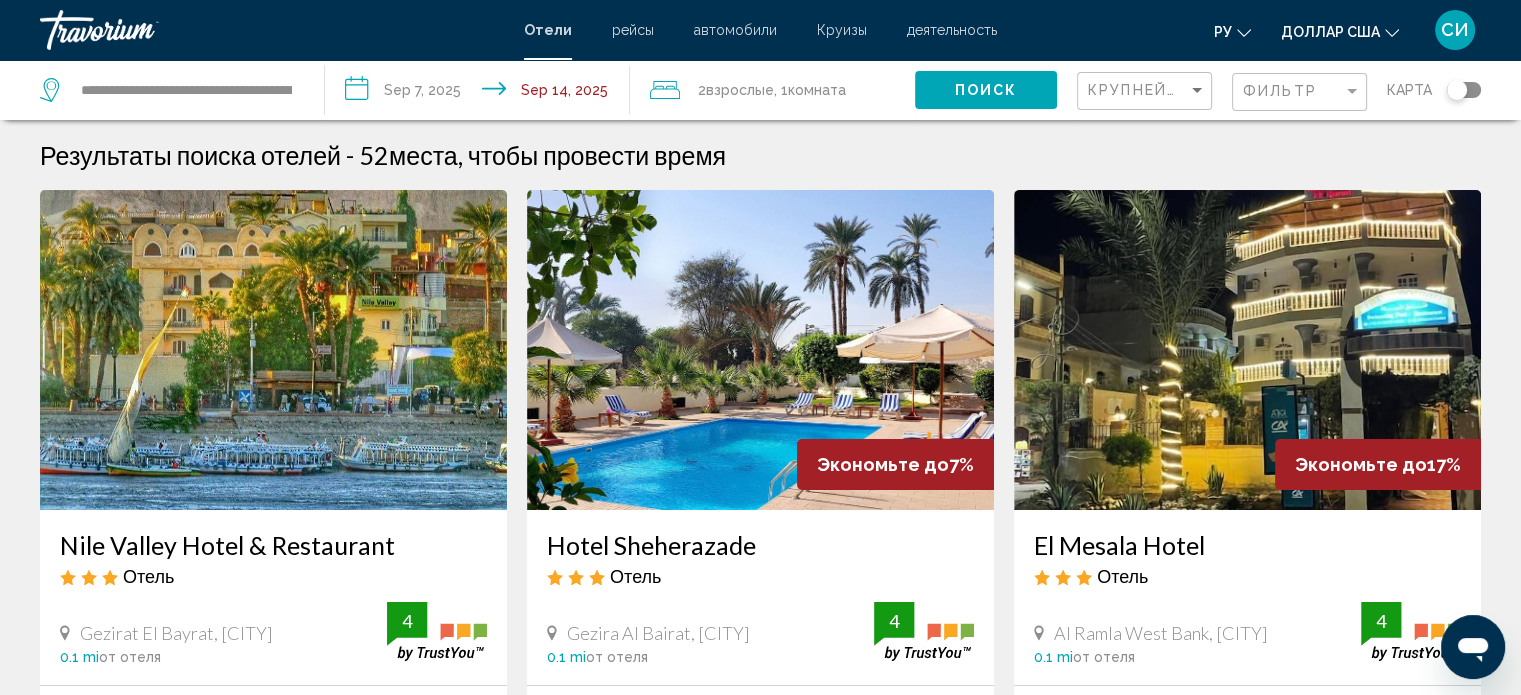 click on "Отели" at bounding box center [548, 30] 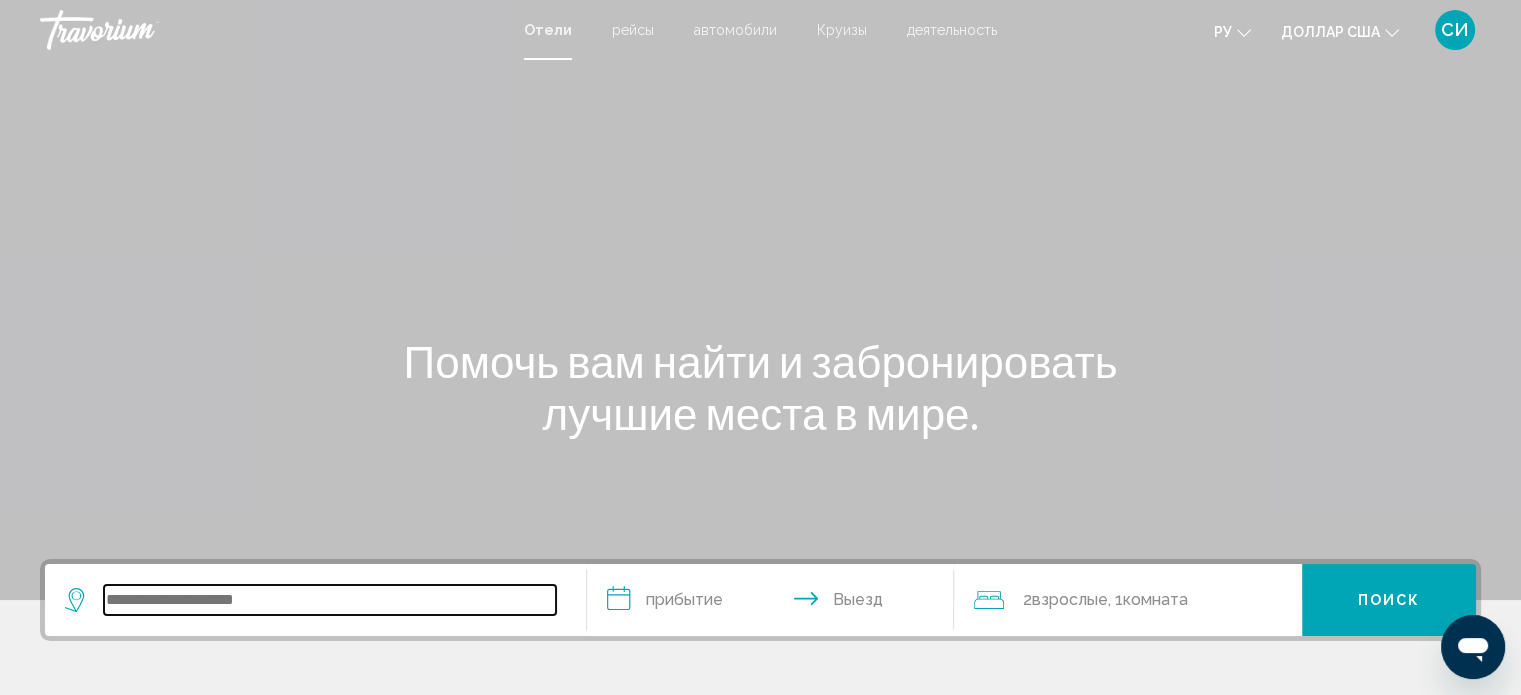 click at bounding box center [330, 600] 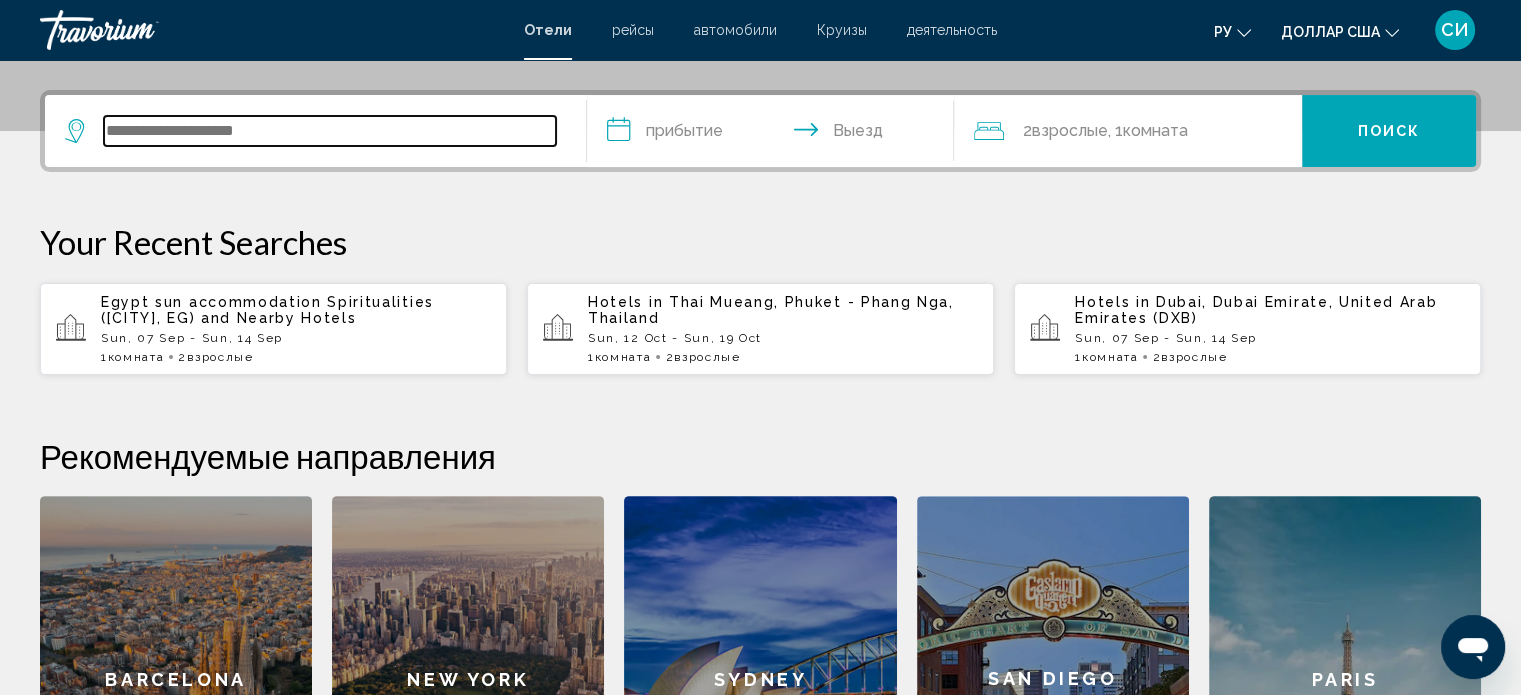 scroll, scrollTop: 493, scrollLeft: 0, axis: vertical 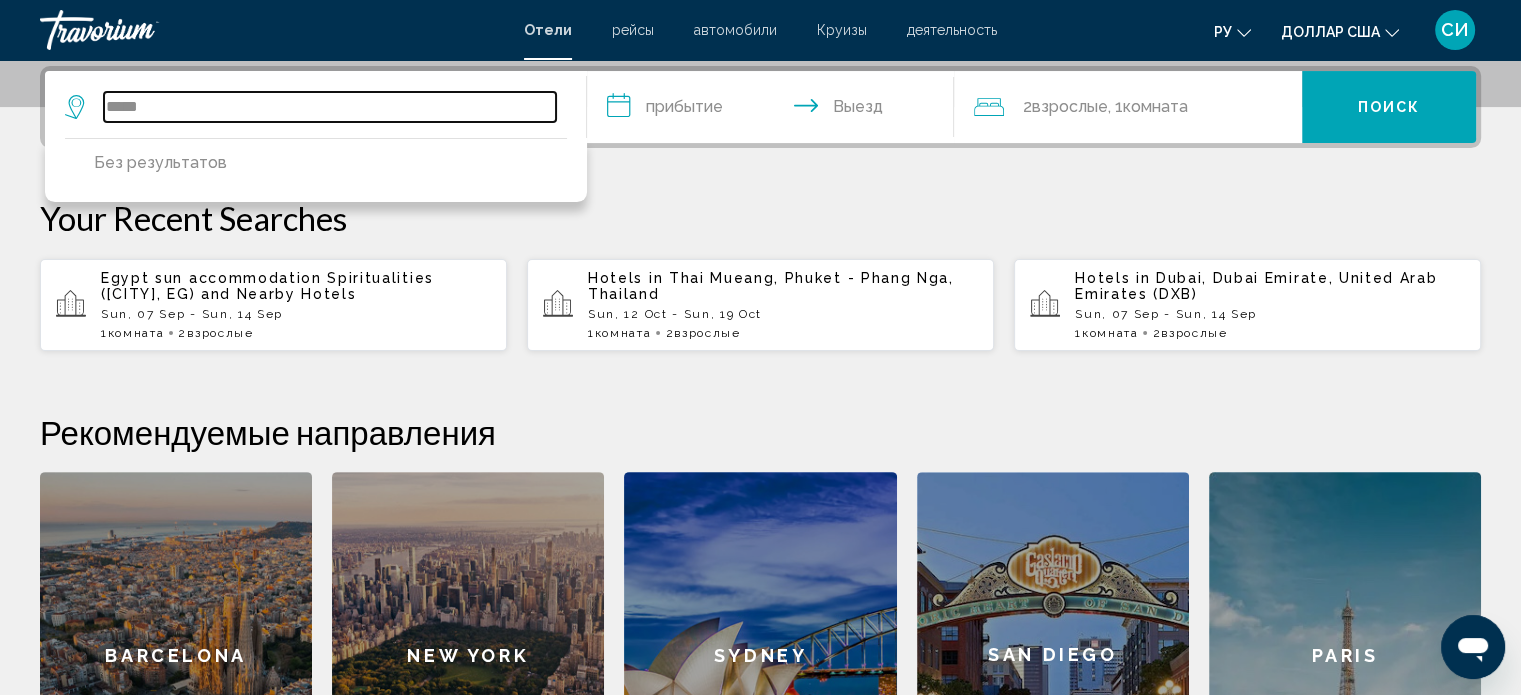 click on "*****" at bounding box center (330, 107) 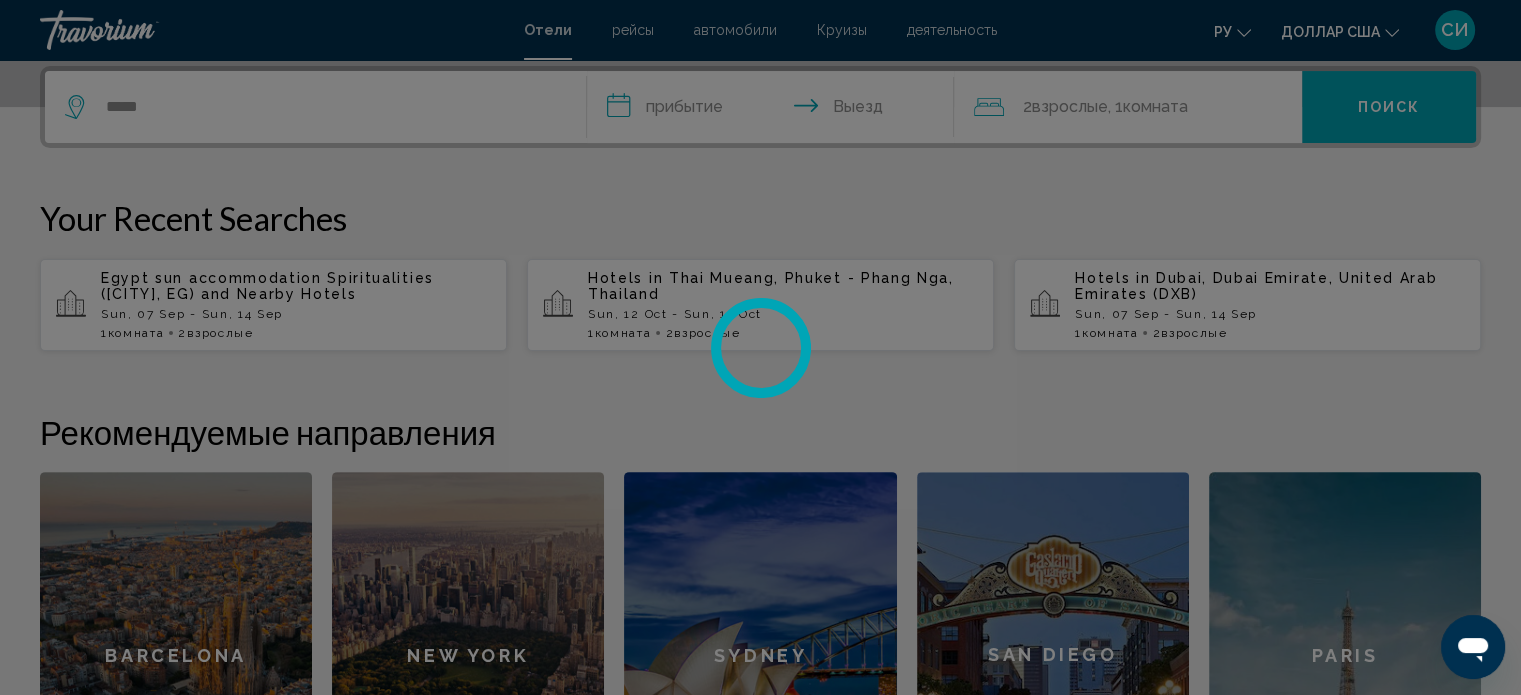 click at bounding box center (760, 347) 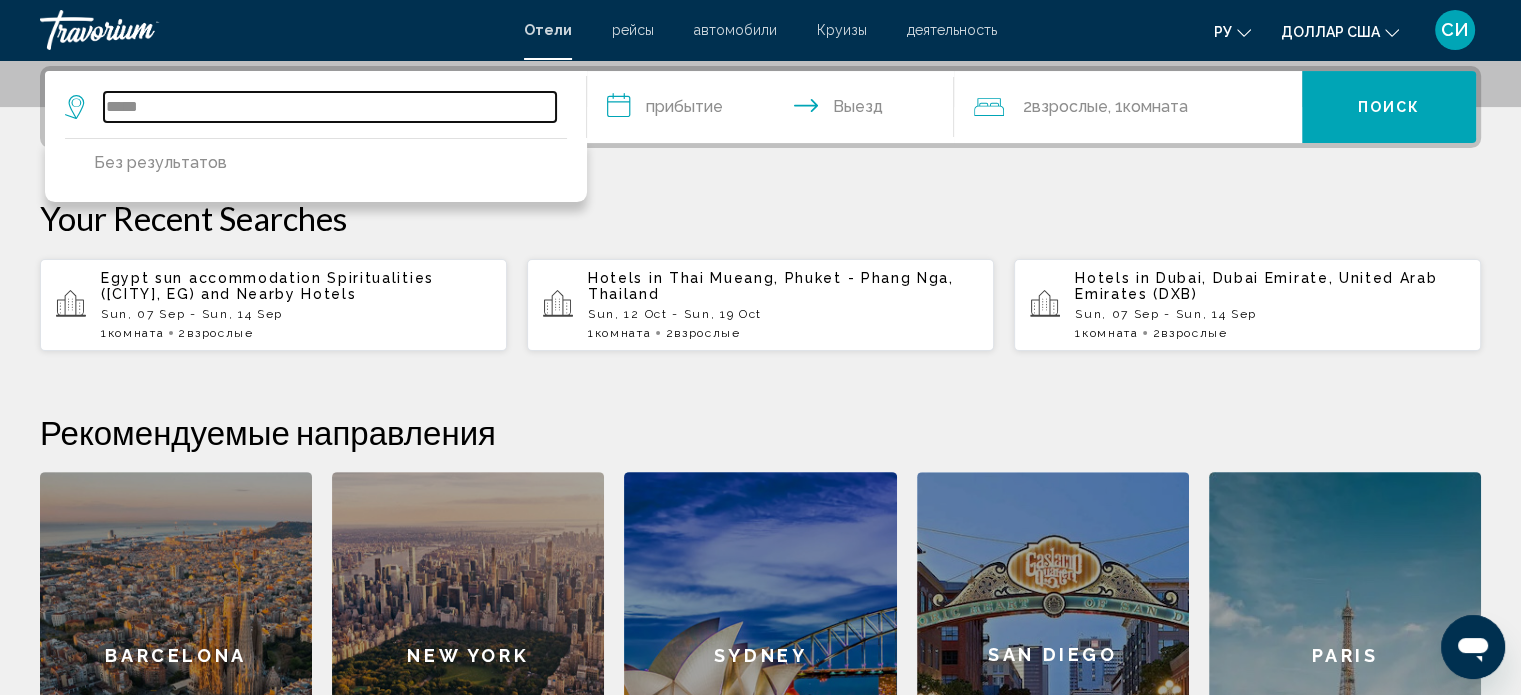 click on "*****" at bounding box center (330, 107) 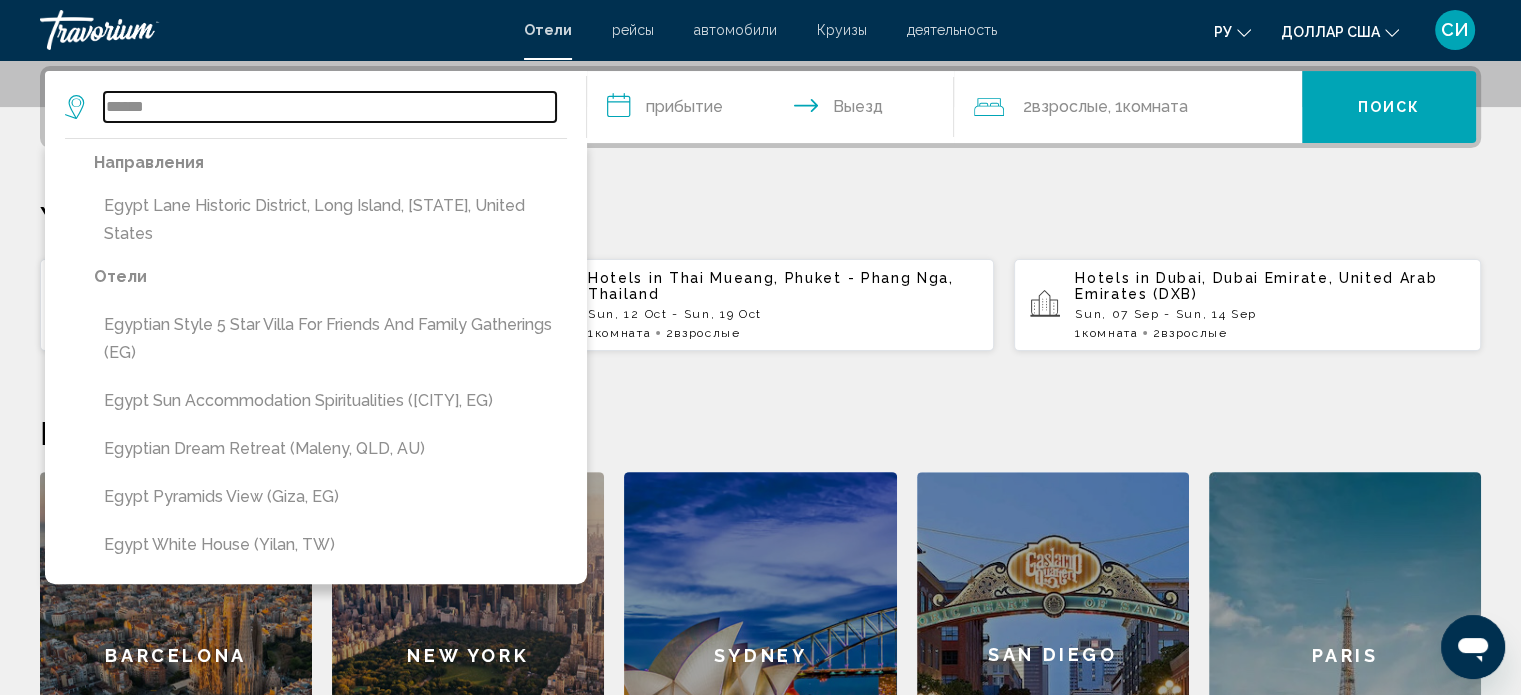 click on "*****" at bounding box center [330, 107] 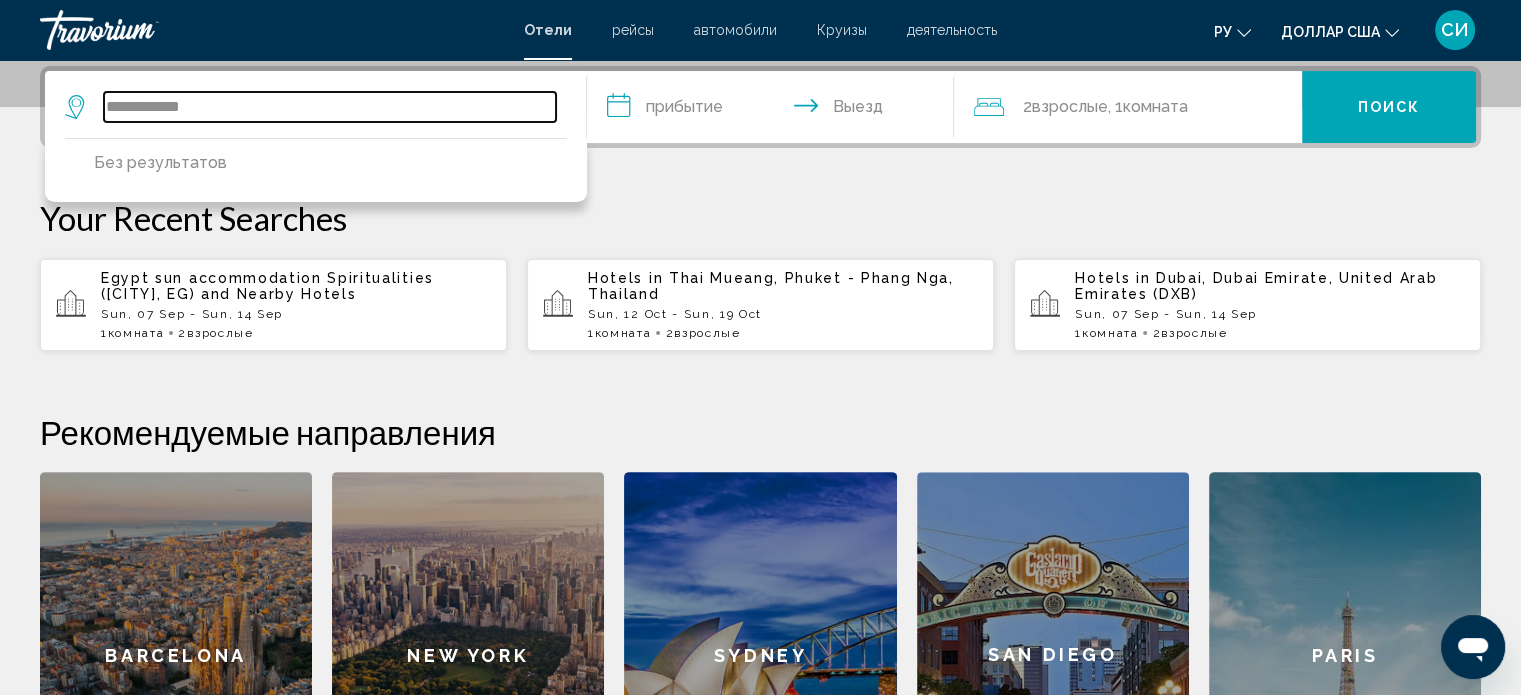 click on "**********" at bounding box center (330, 107) 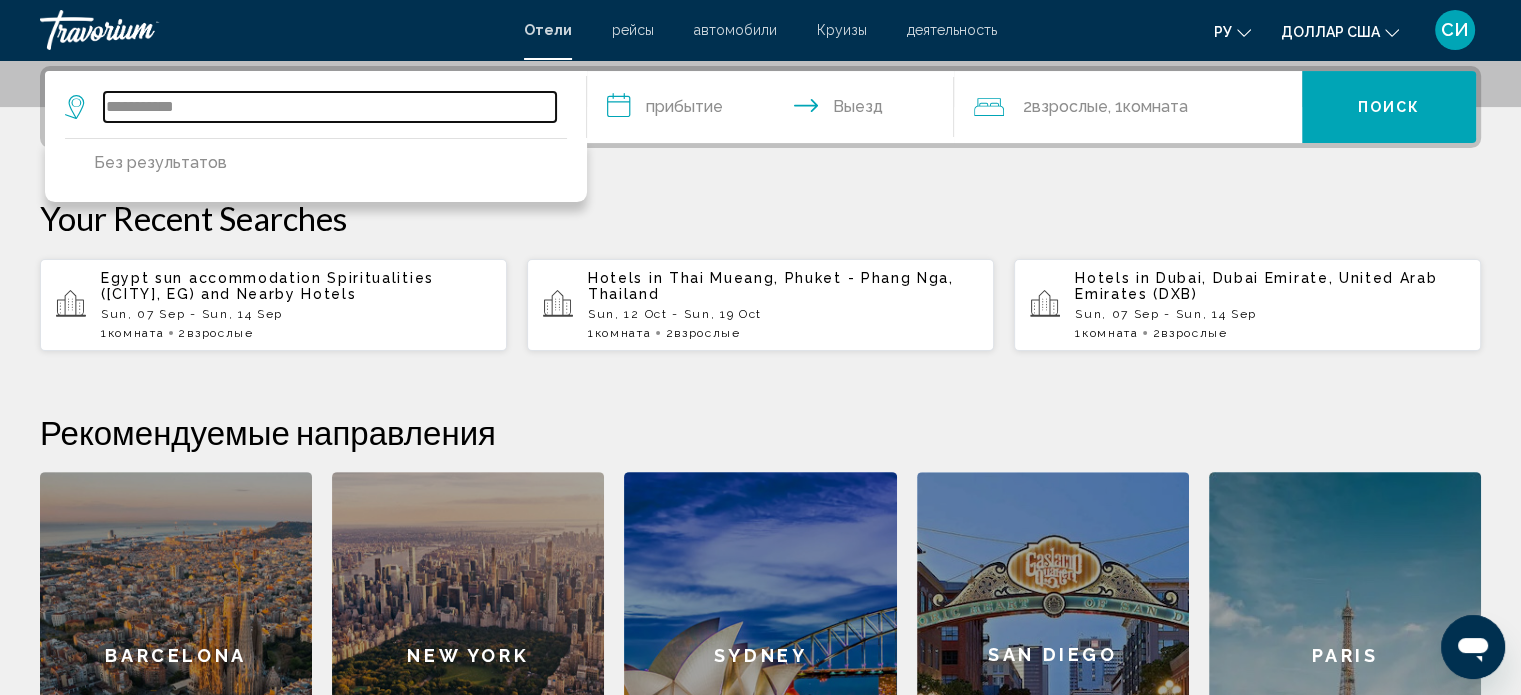 click on "**********" at bounding box center [330, 107] 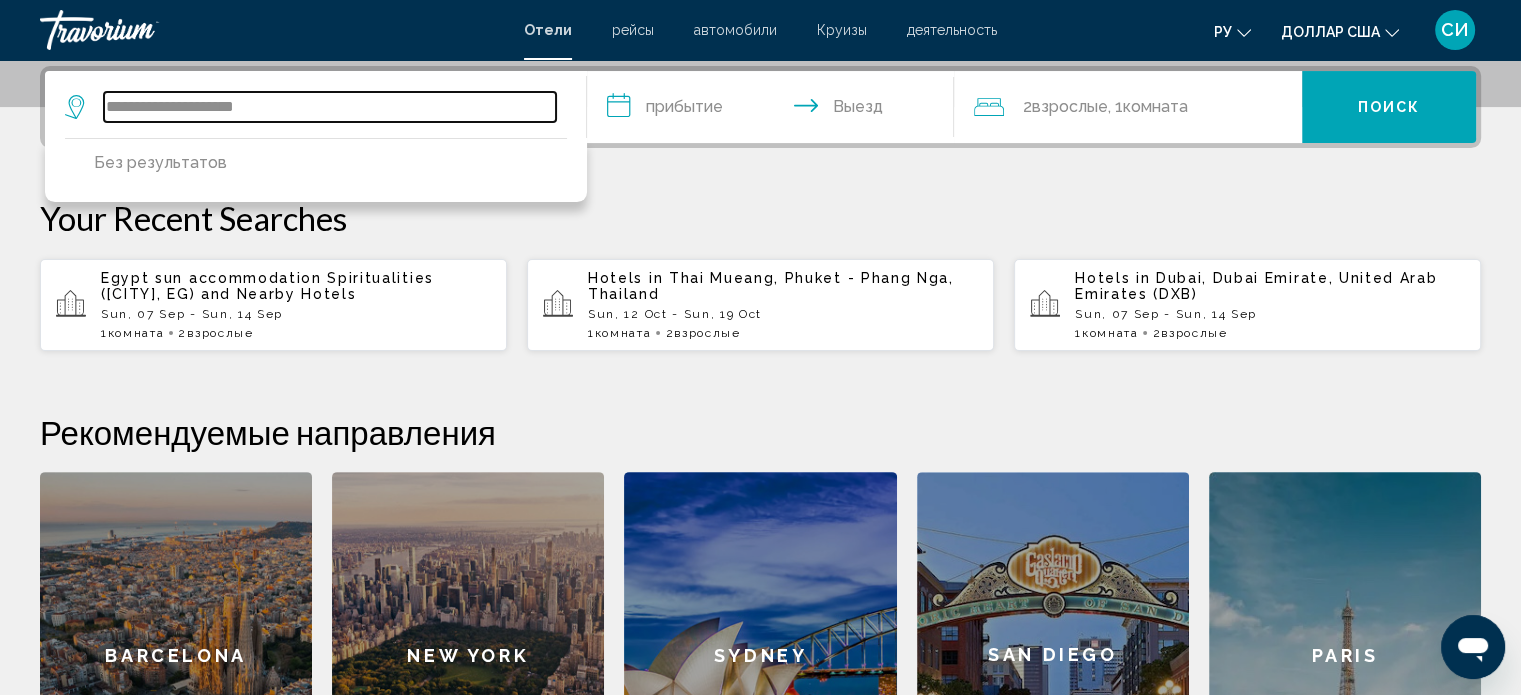 type on "**********" 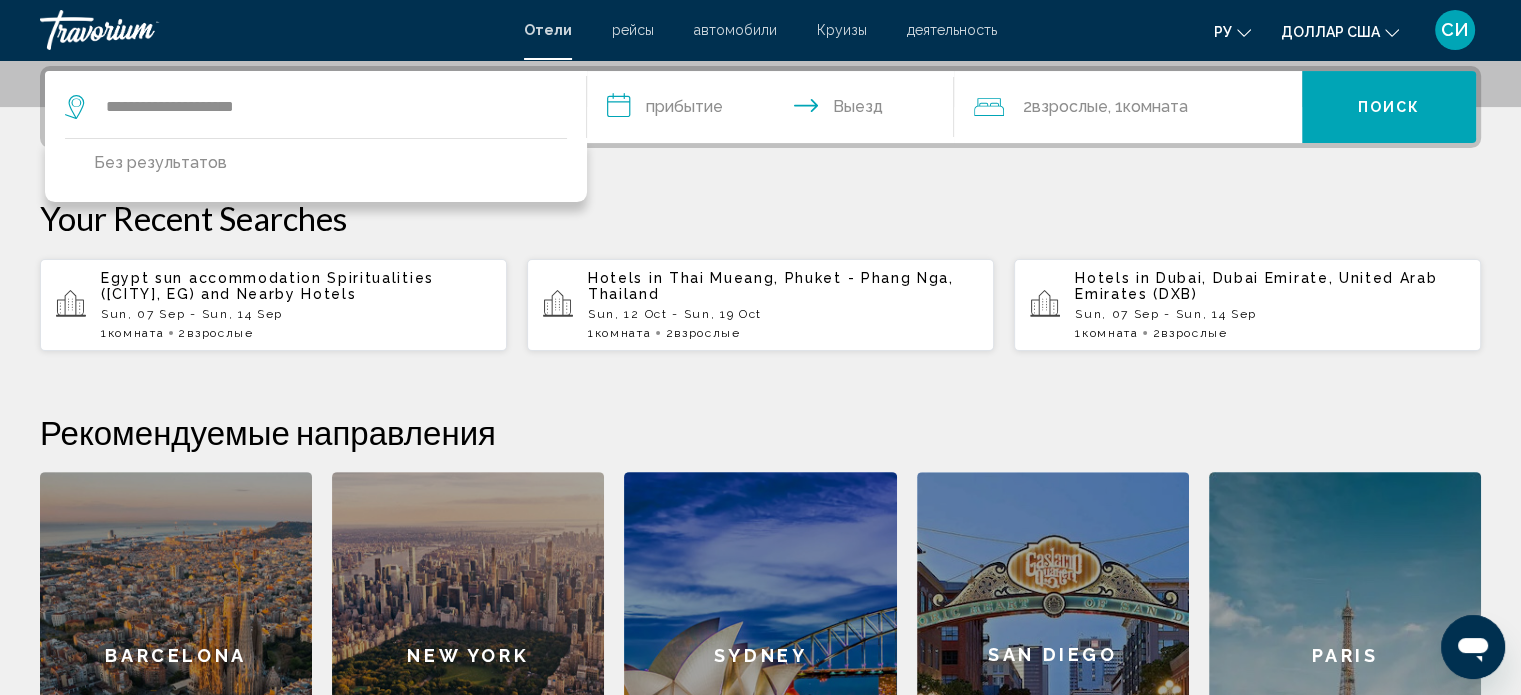click on "**********" at bounding box center [775, 110] 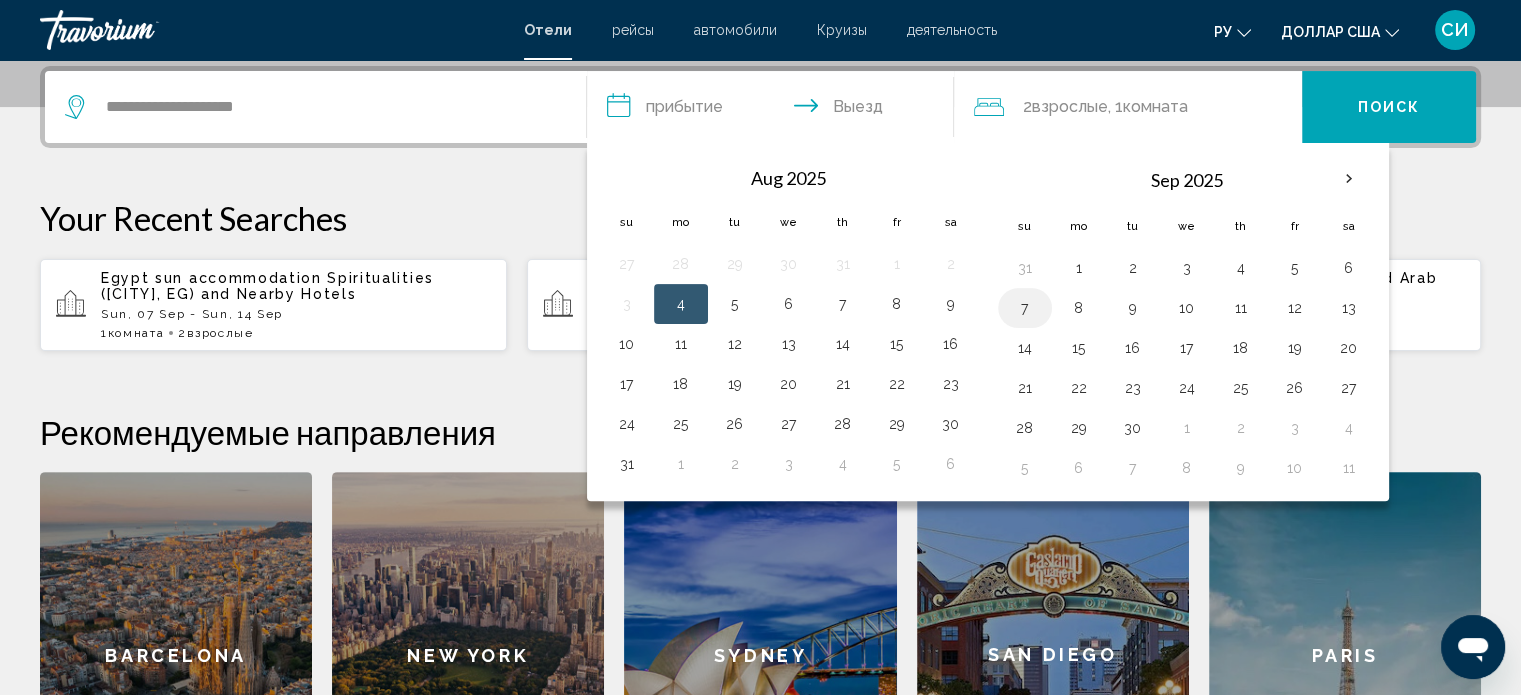 click on "7" at bounding box center (1025, 308) 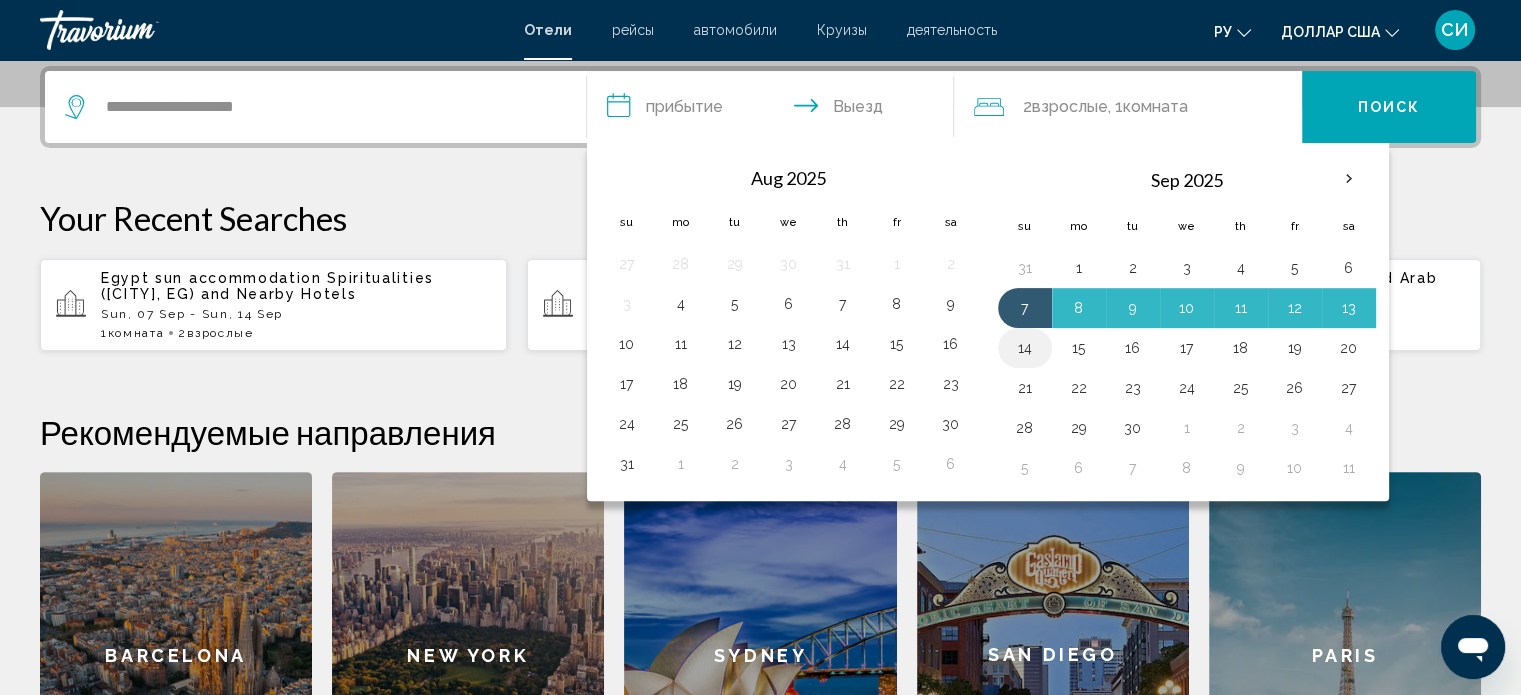 click on "14" at bounding box center (1025, 348) 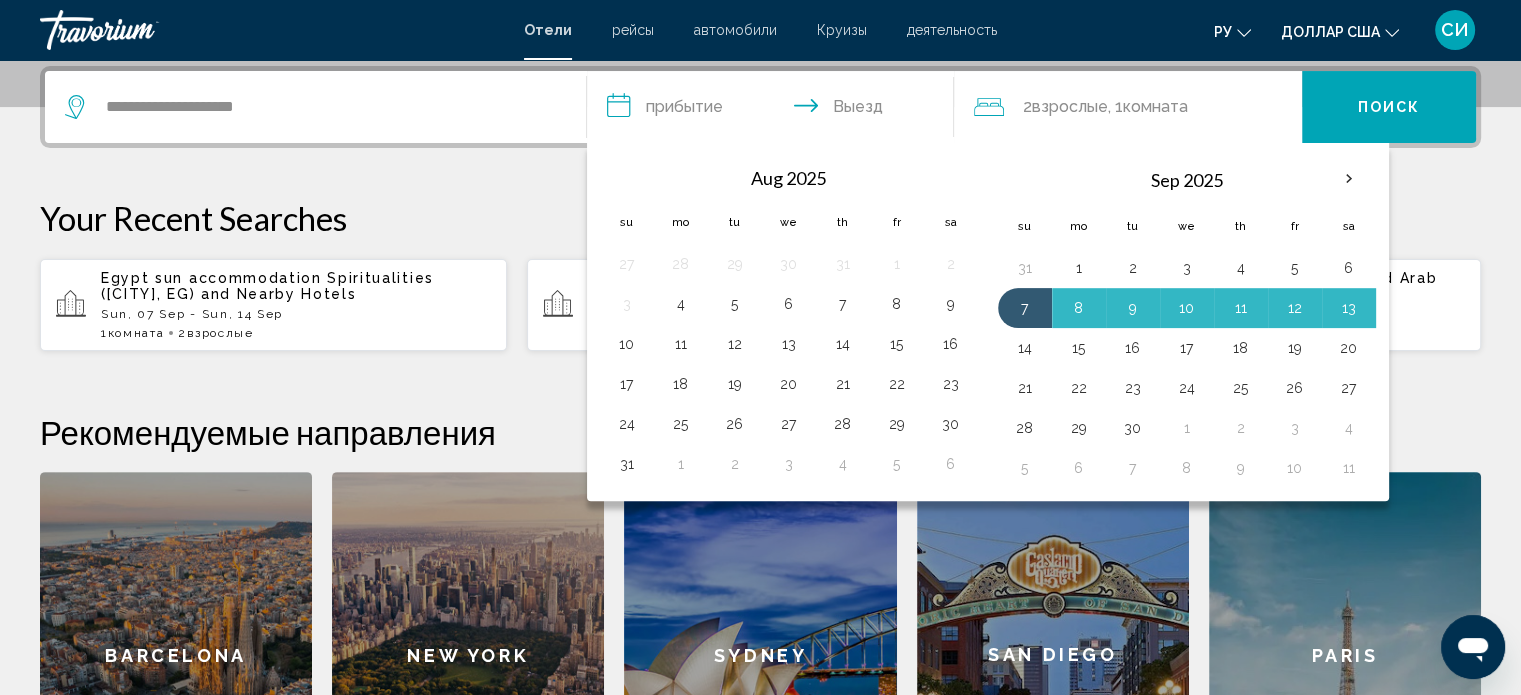 type on "**********" 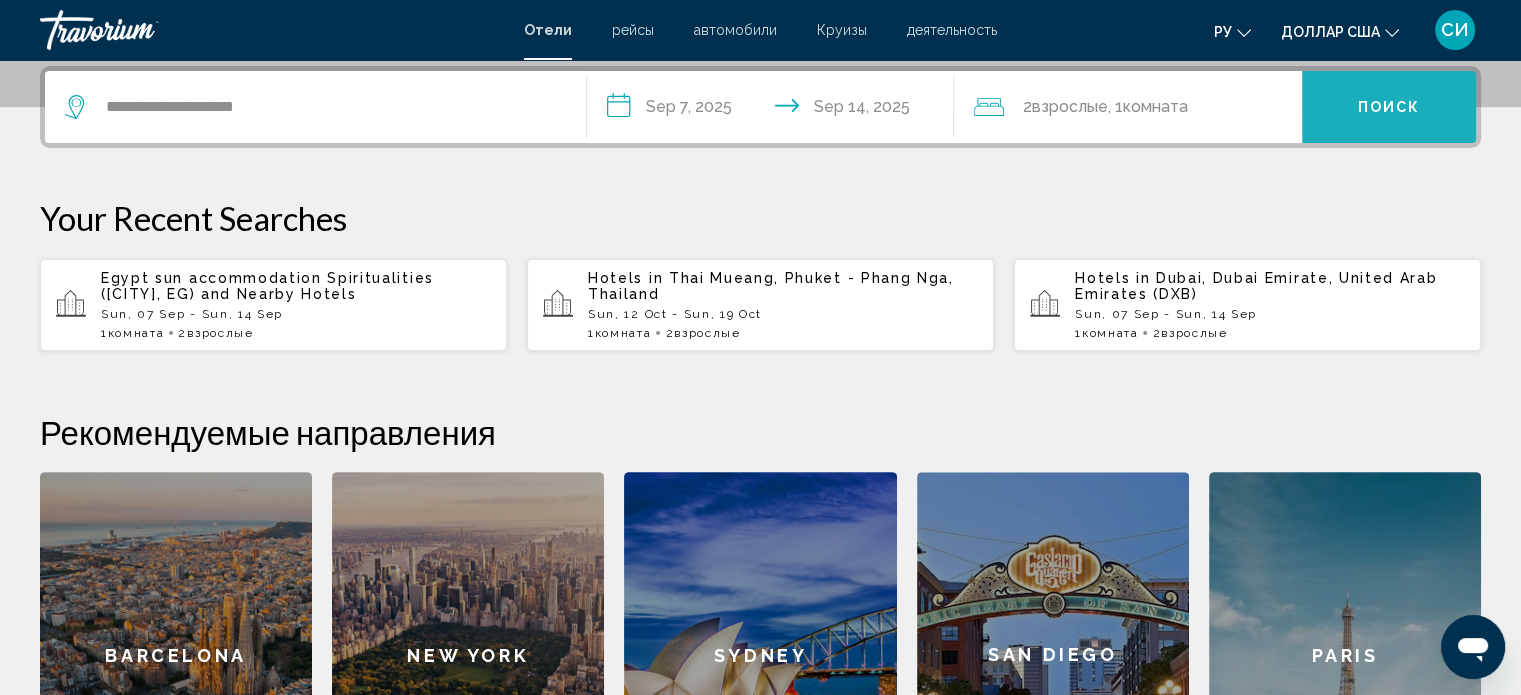 click on "Поиск" at bounding box center (1389, 107) 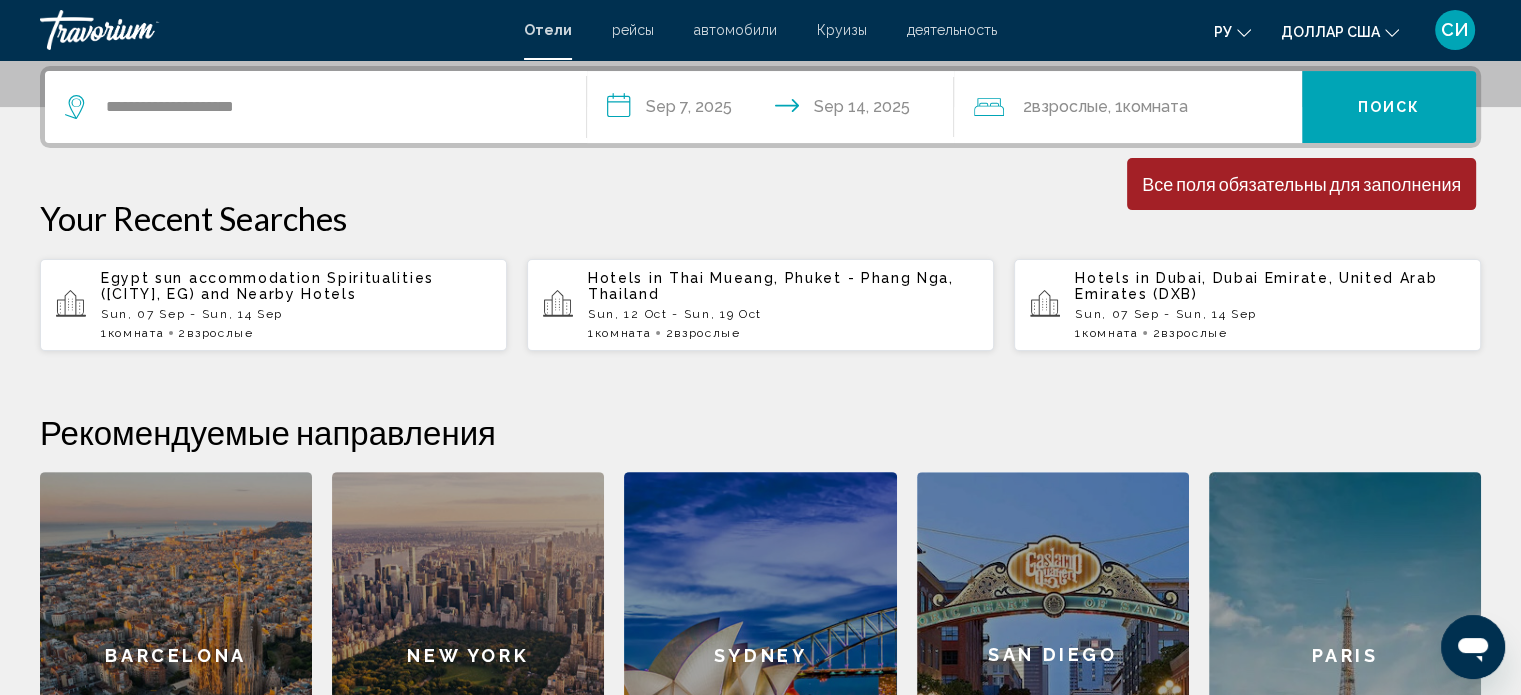 click on "Взрослые" 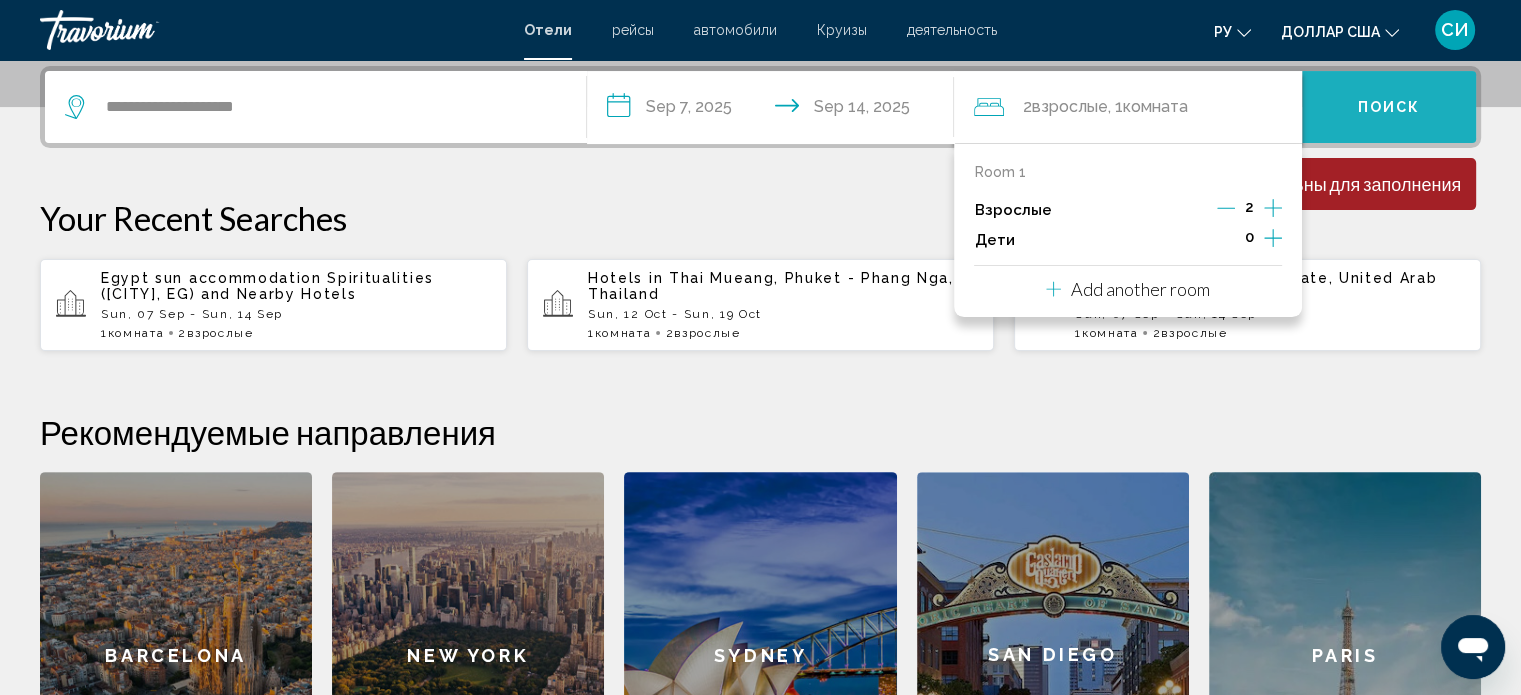 click on "Поиск" at bounding box center [1389, 108] 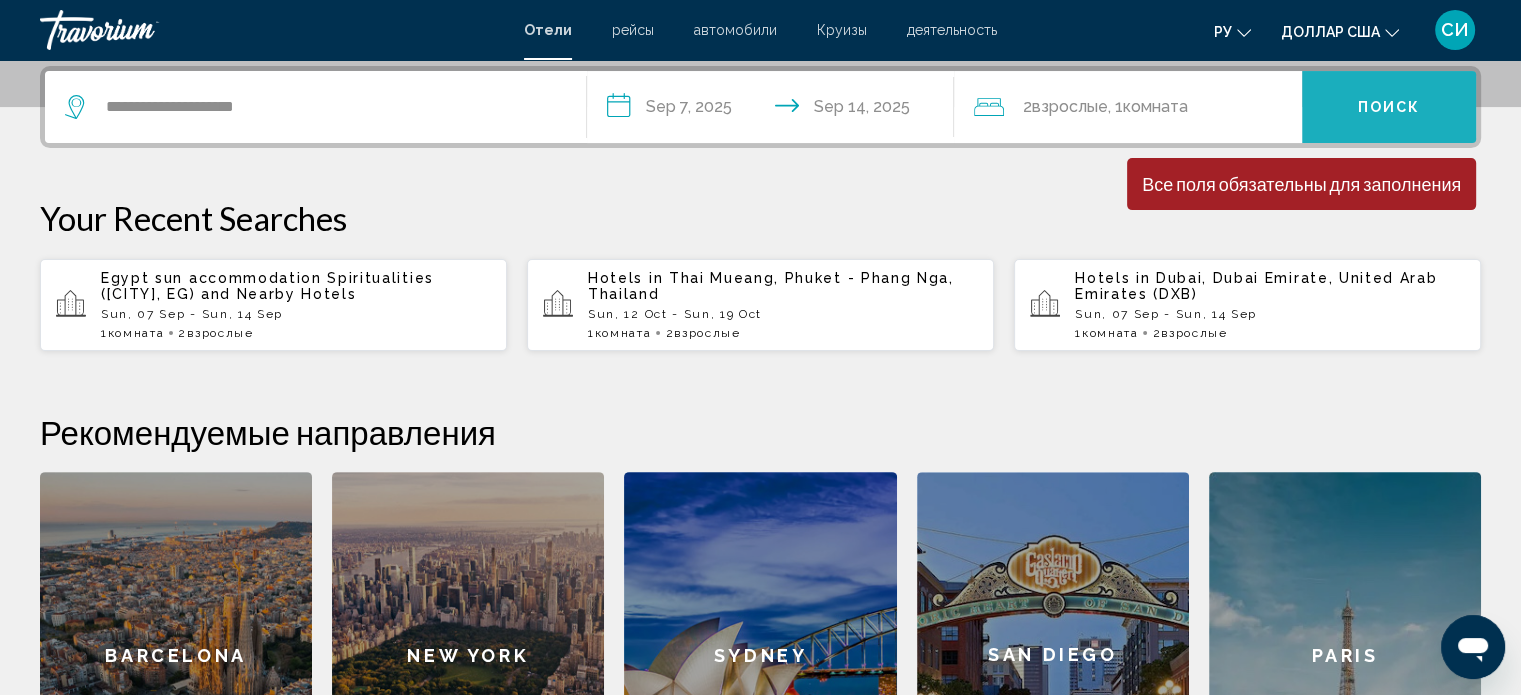 click on "Поиск" at bounding box center [1389, 108] 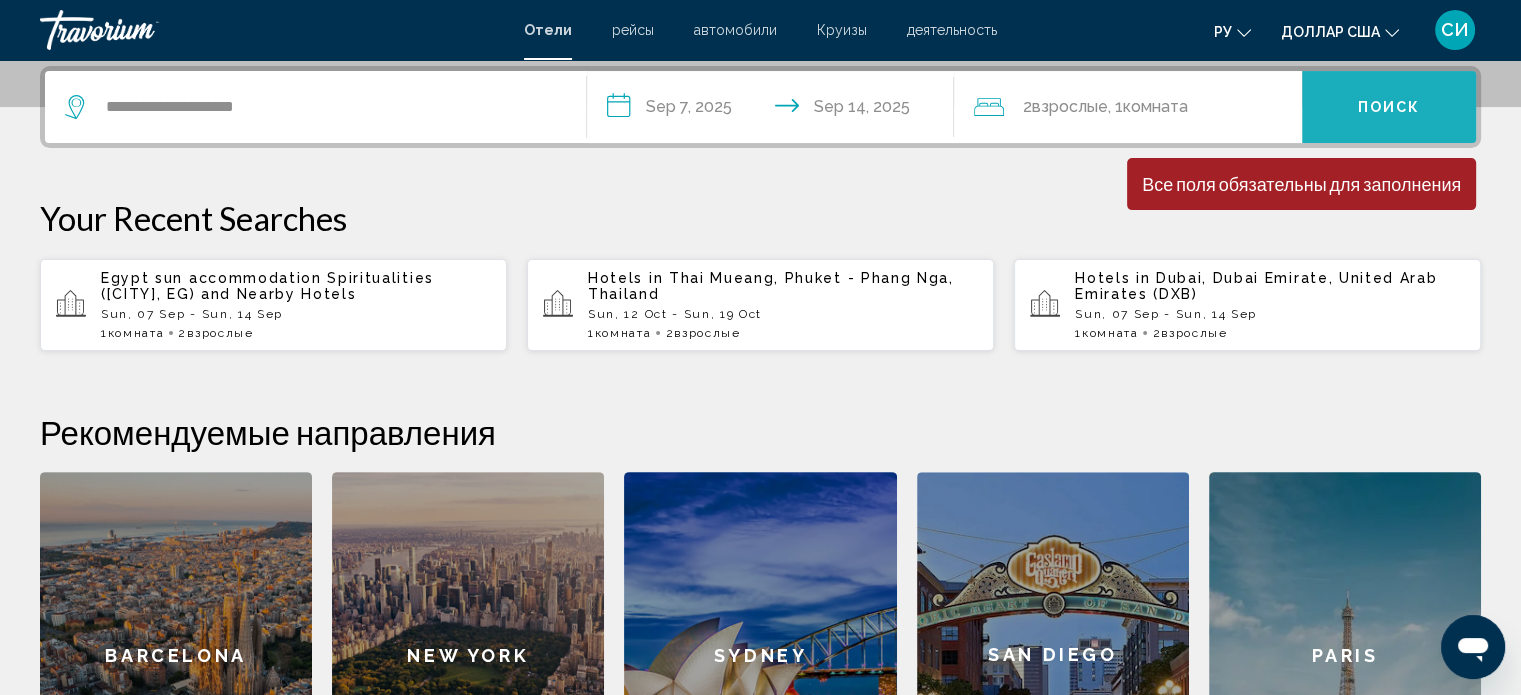 click on "Поиск" at bounding box center [1389, 108] 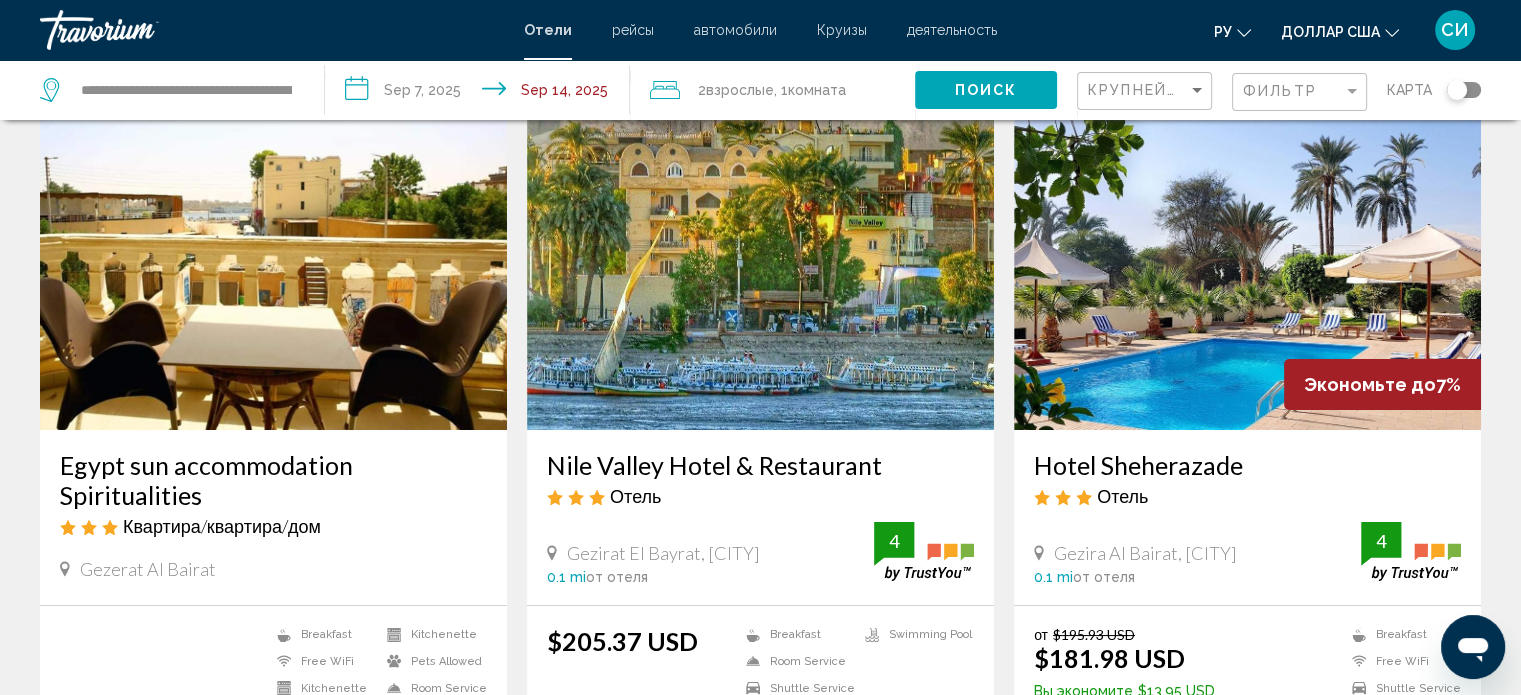 scroll, scrollTop: 200, scrollLeft: 0, axis: vertical 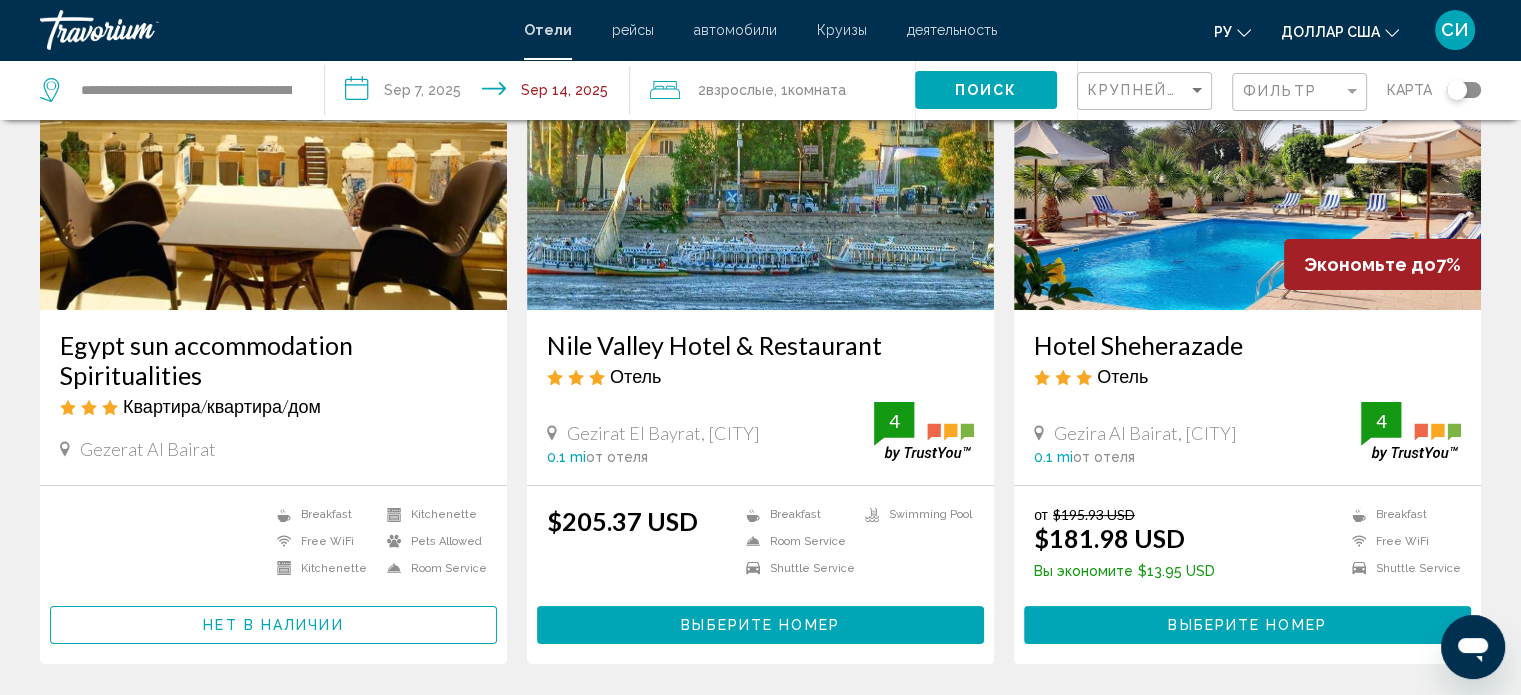 click on "Отели" at bounding box center (548, 30) 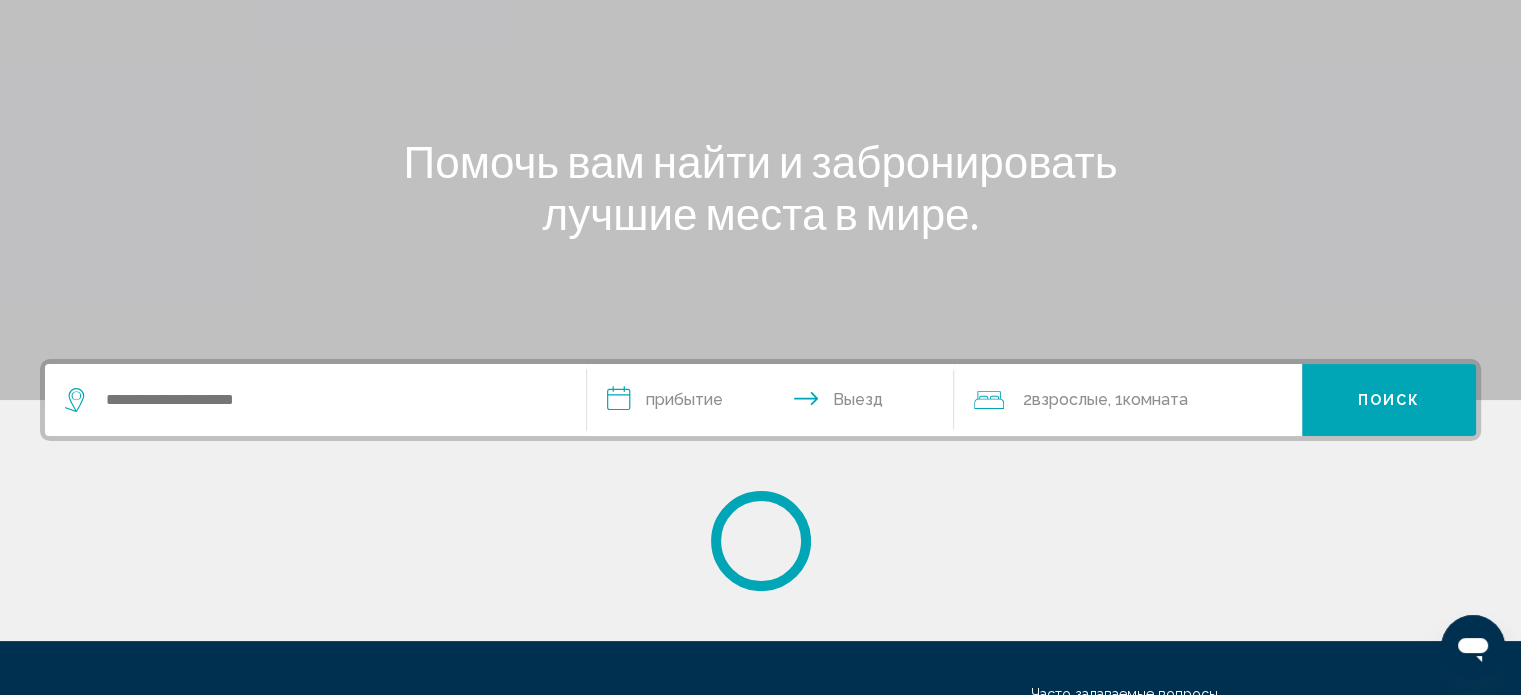 scroll, scrollTop: 0, scrollLeft: 0, axis: both 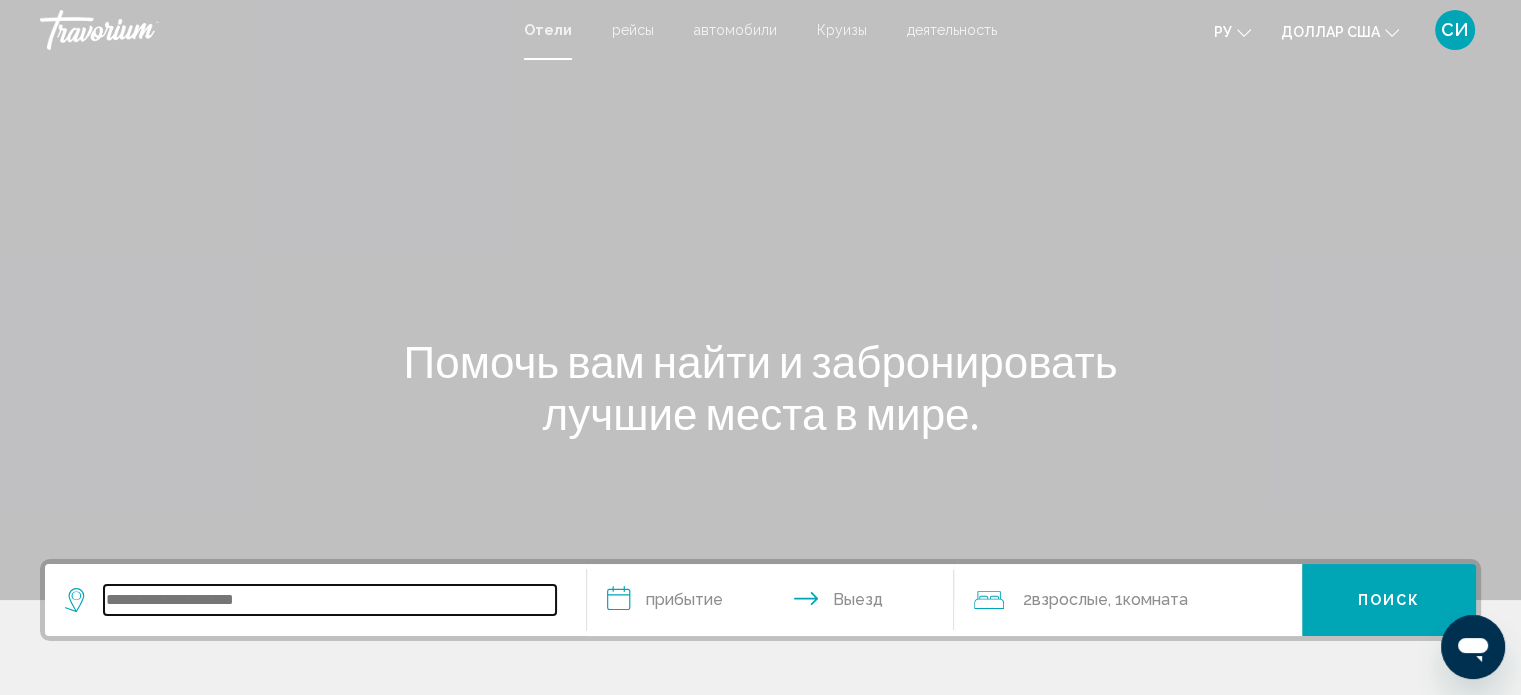 click at bounding box center [330, 600] 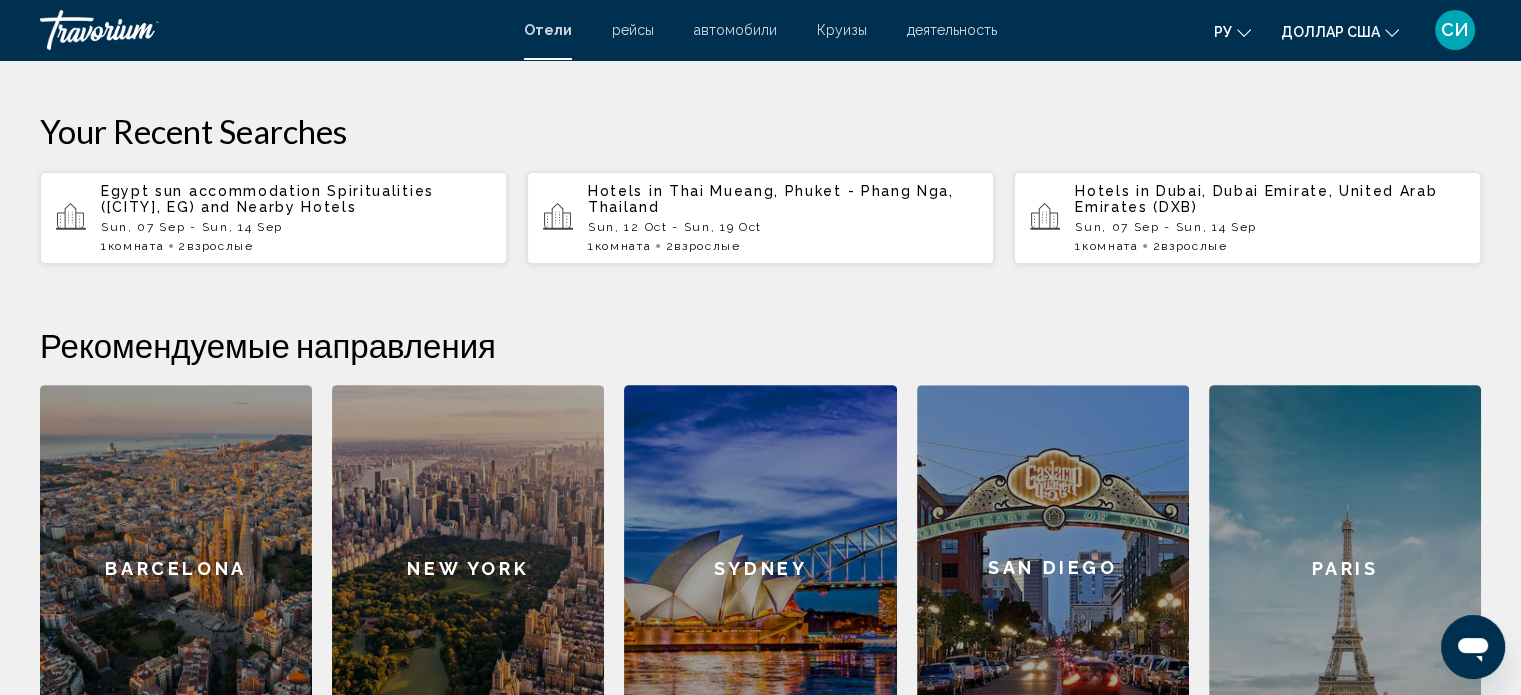 scroll, scrollTop: 800, scrollLeft: 0, axis: vertical 